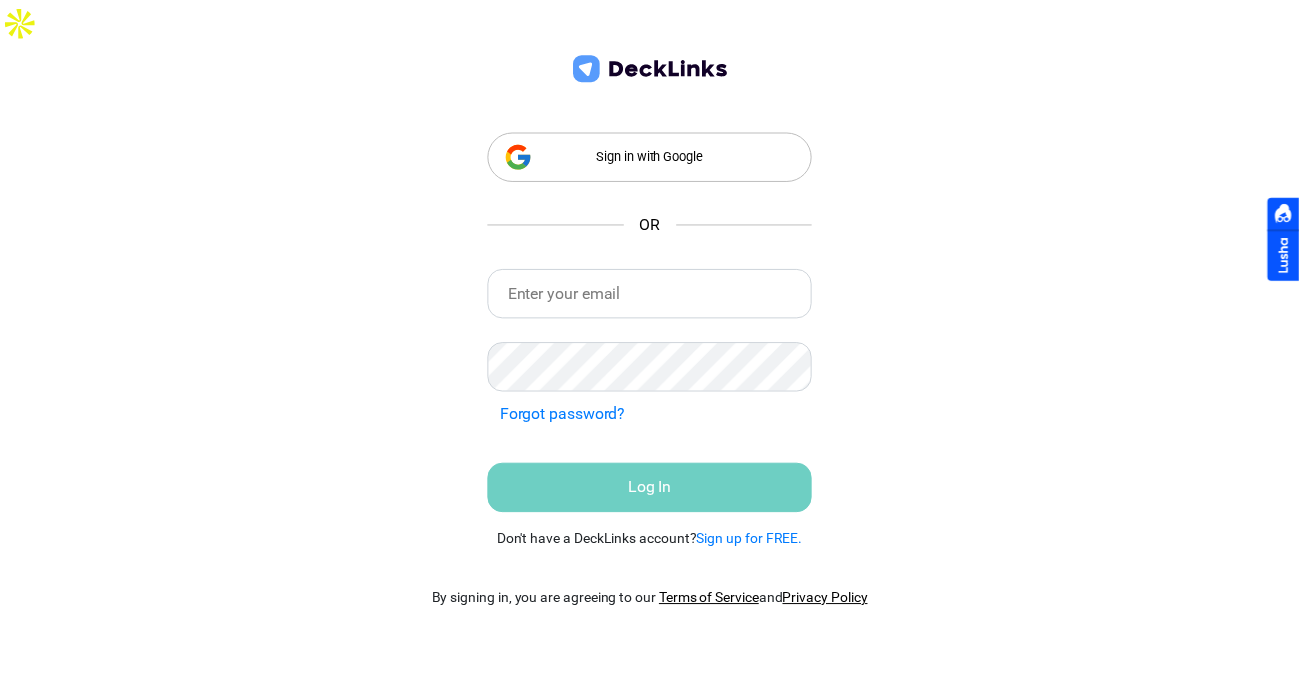 scroll, scrollTop: 0, scrollLeft: 0, axis: both 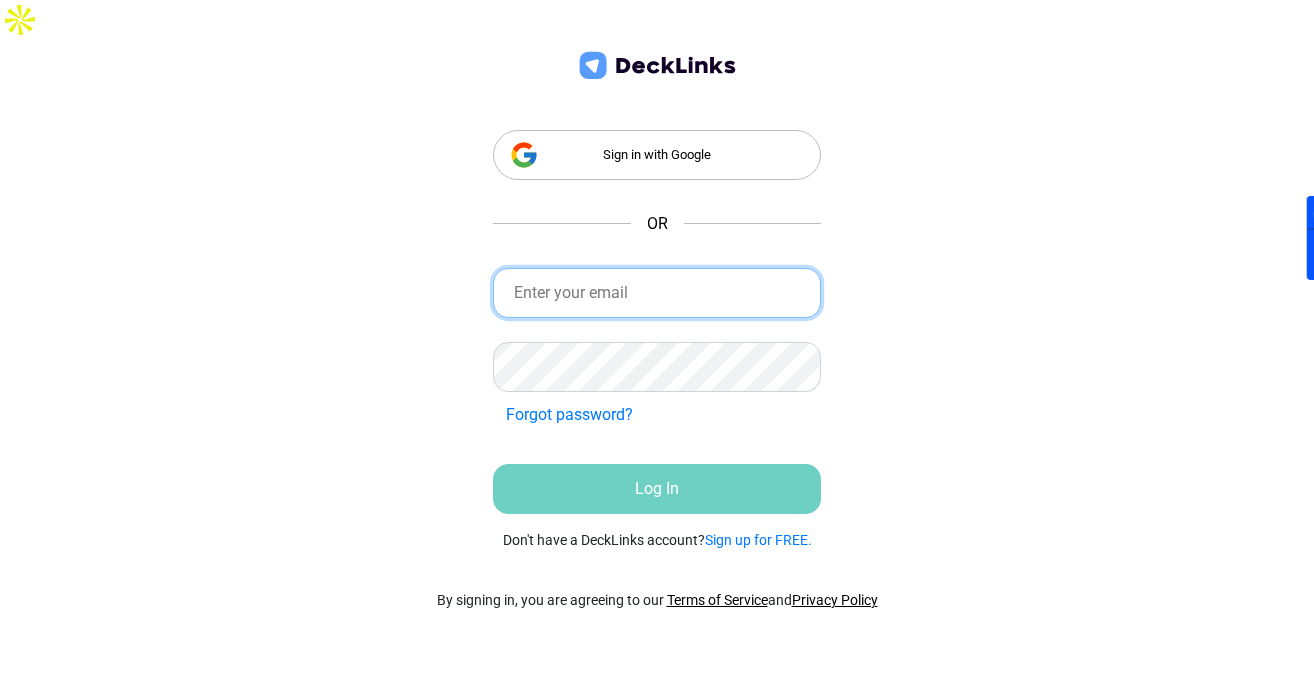 click at bounding box center [657, 293] 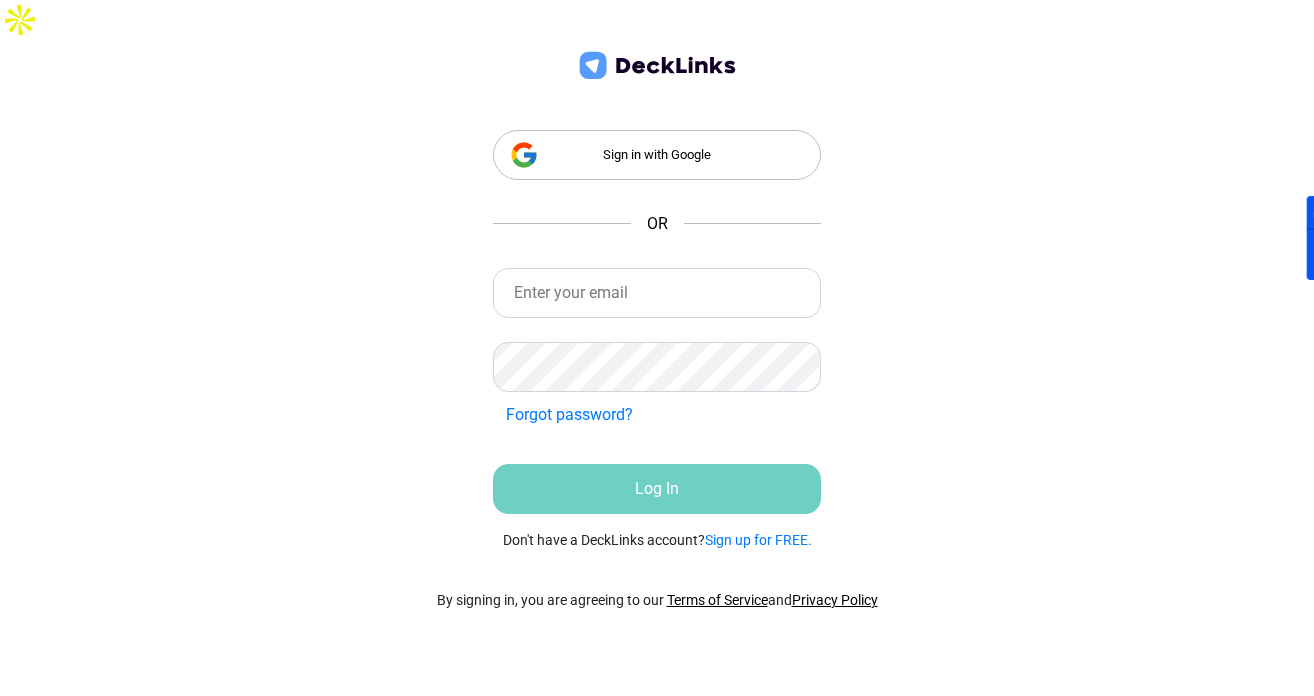 click on "Sign in with Google OR Incorrect Credentials Forgot password? Incorrect Credentials Log In Don't have a DeckLinks account?  Sign up for FREE. By signing in, you are agreeing to our   Terms of Service  and  Privacy Policy" at bounding box center [657, 388] 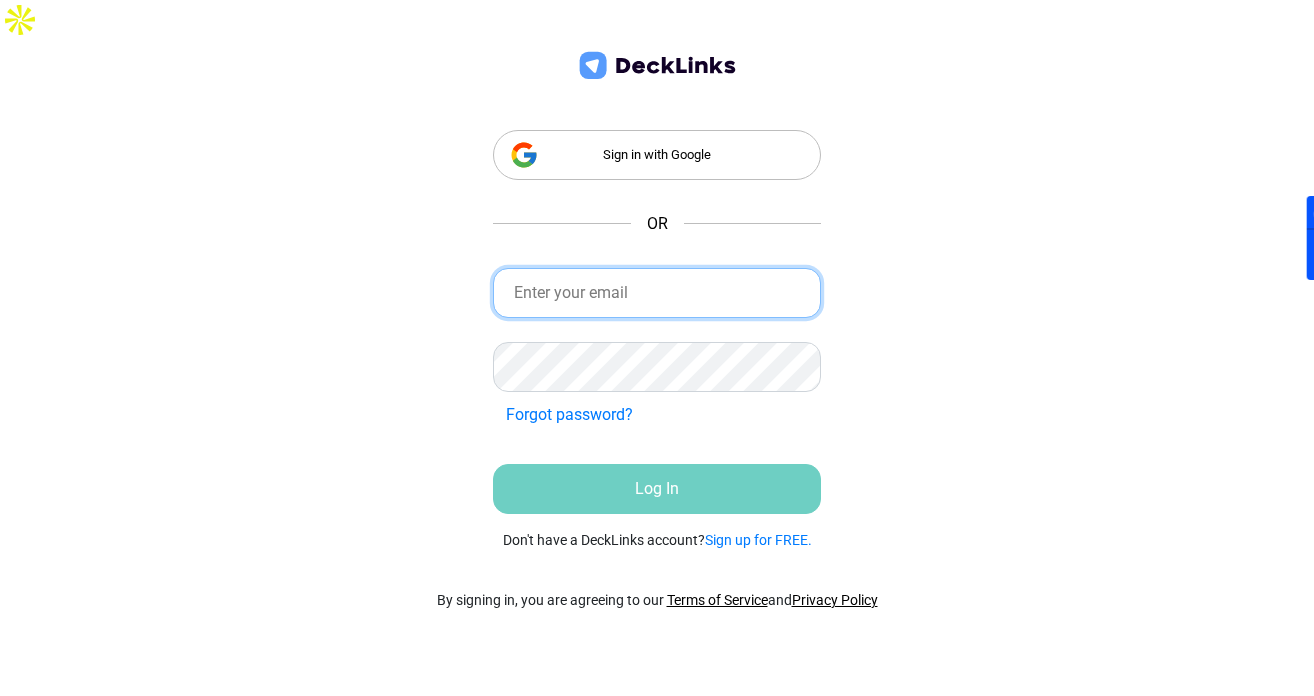 click at bounding box center (657, 293) 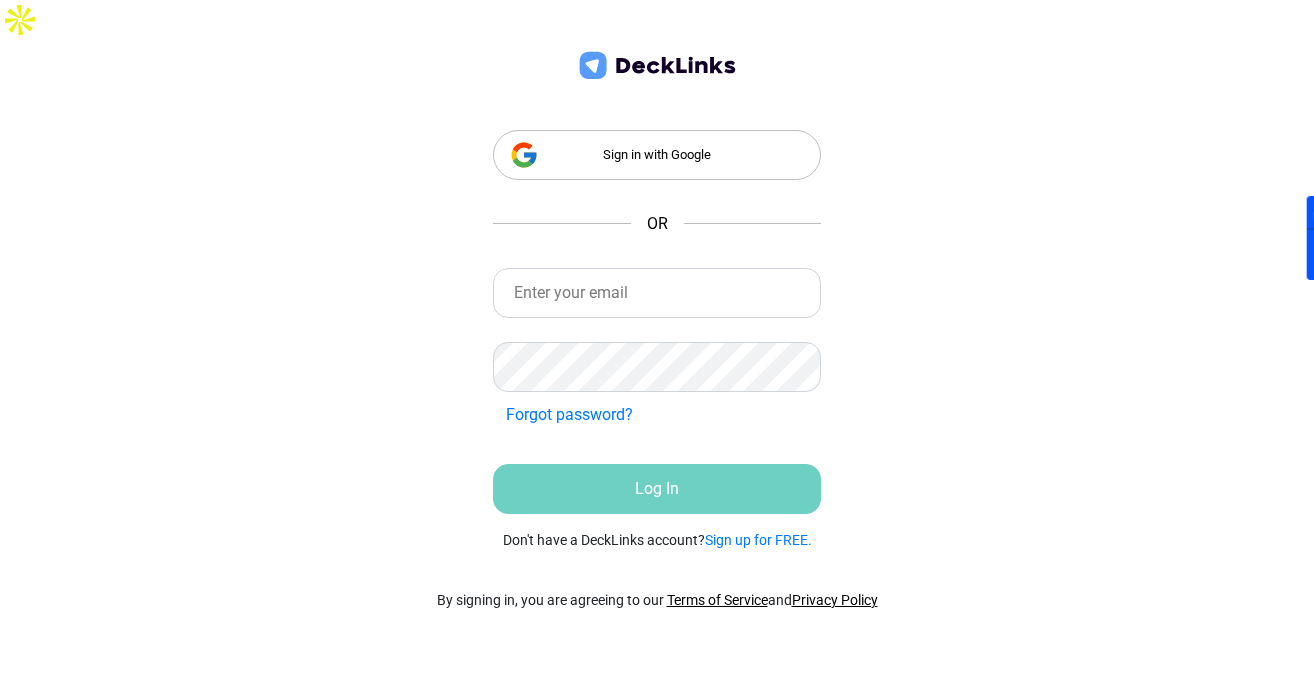click on "Sign in with Google" at bounding box center (657, 155) 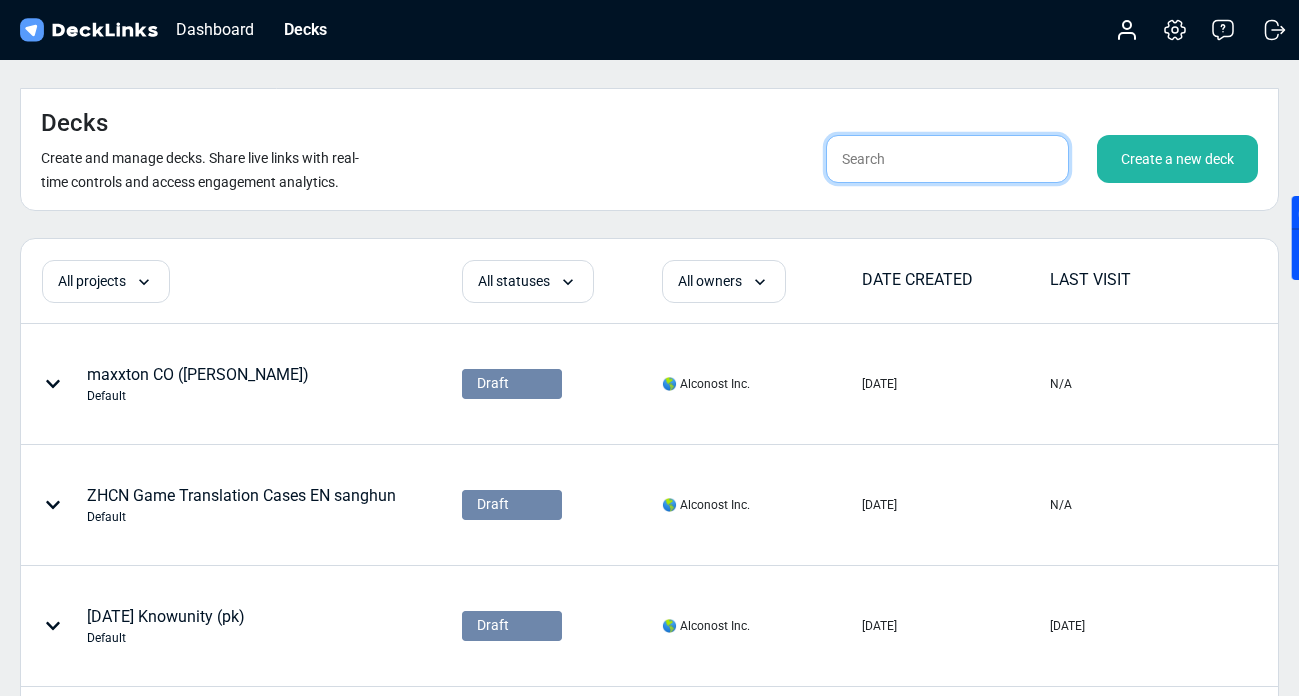 click at bounding box center [947, 159] 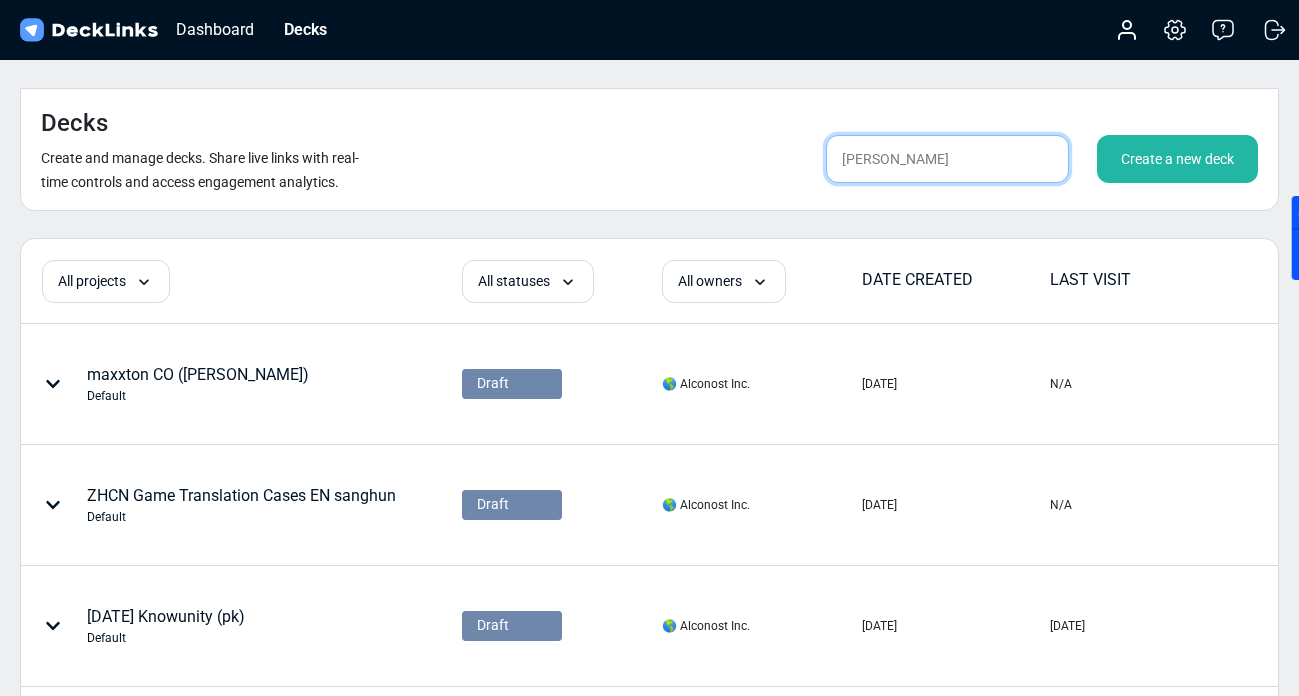 type on "[PERSON_NAME]" 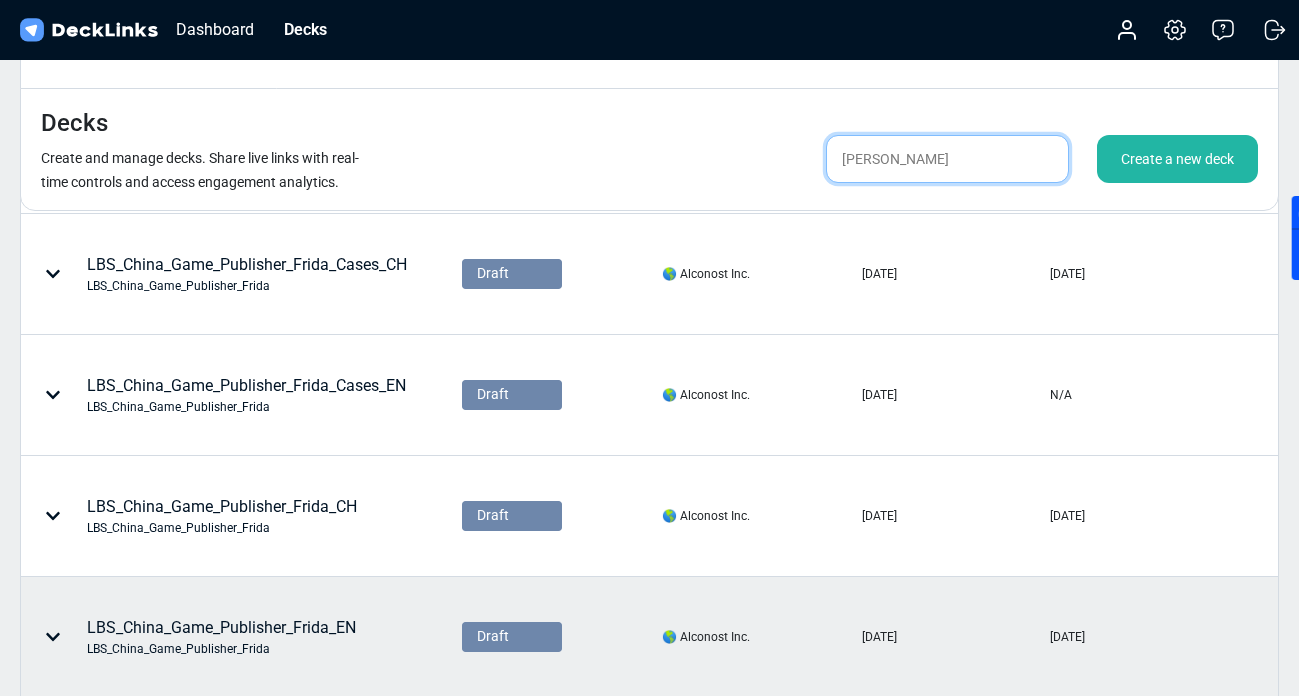 scroll, scrollTop: 468, scrollLeft: 0, axis: vertical 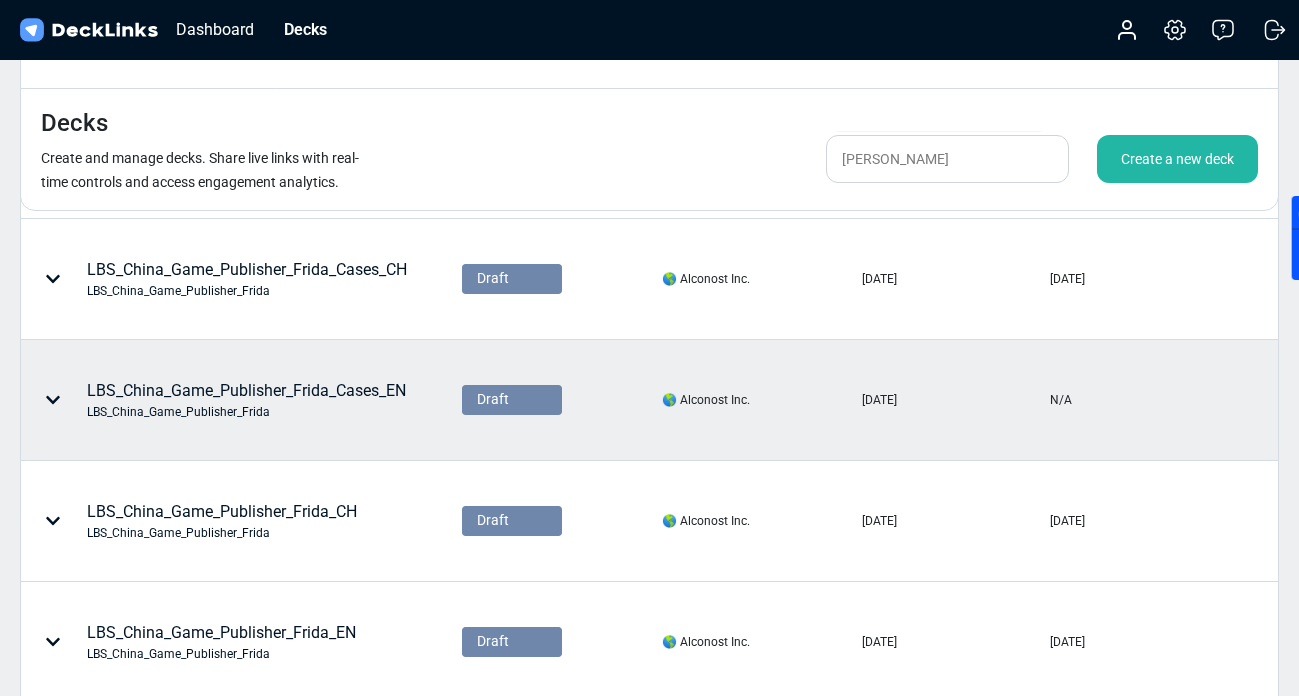 click on "LBS_China_Game_Publisher_Frida_Cases_EN LBS_China_Game_Publisher_Frida" at bounding box center (246, 400) 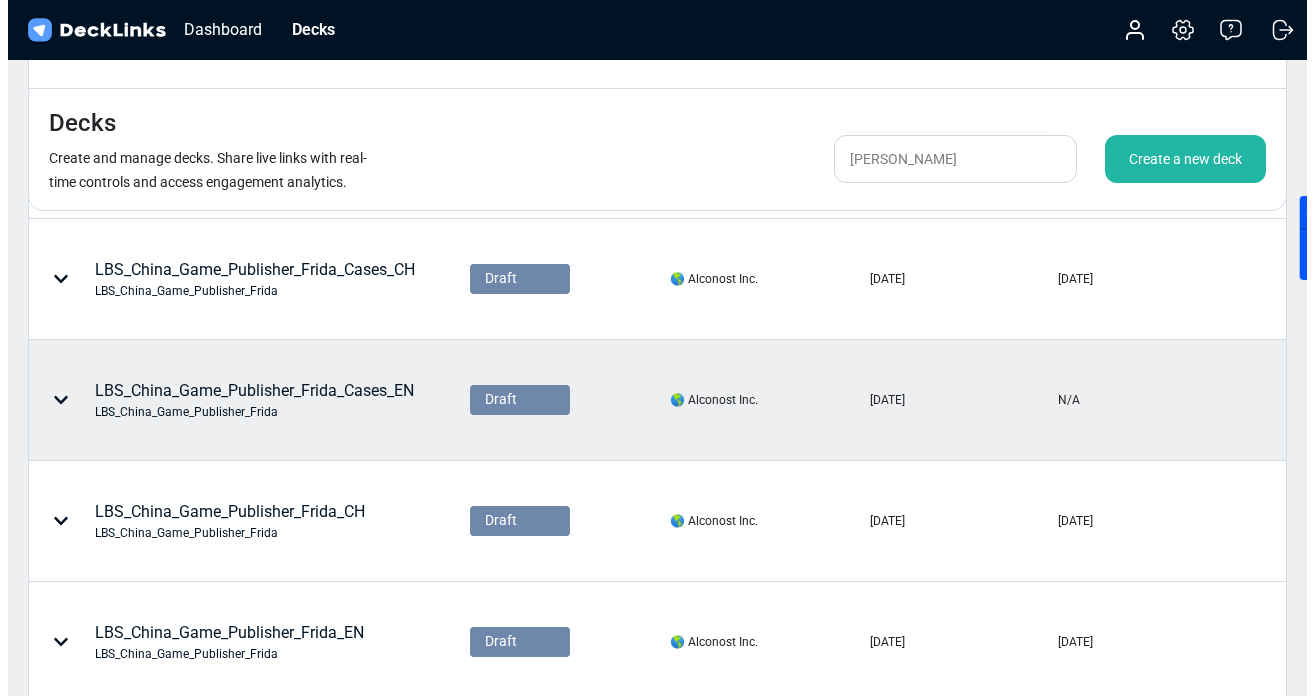 scroll, scrollTop: 0, scrollLeft: 0, axis: both 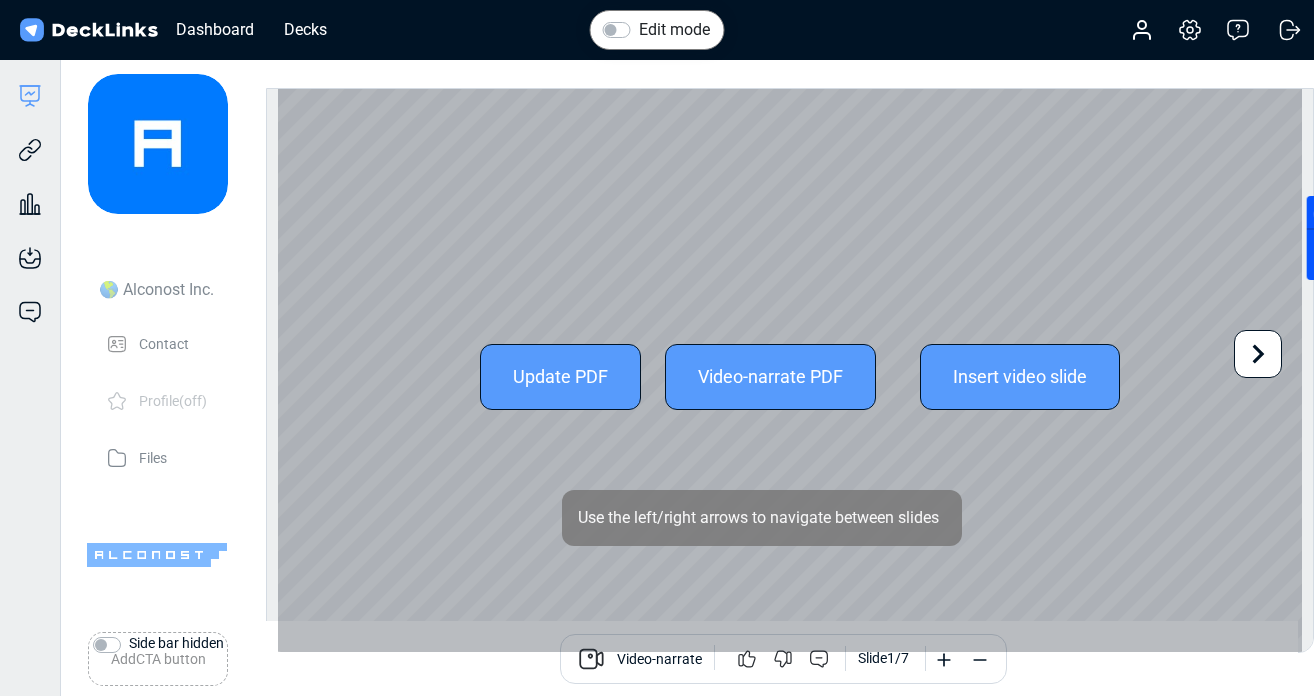 click 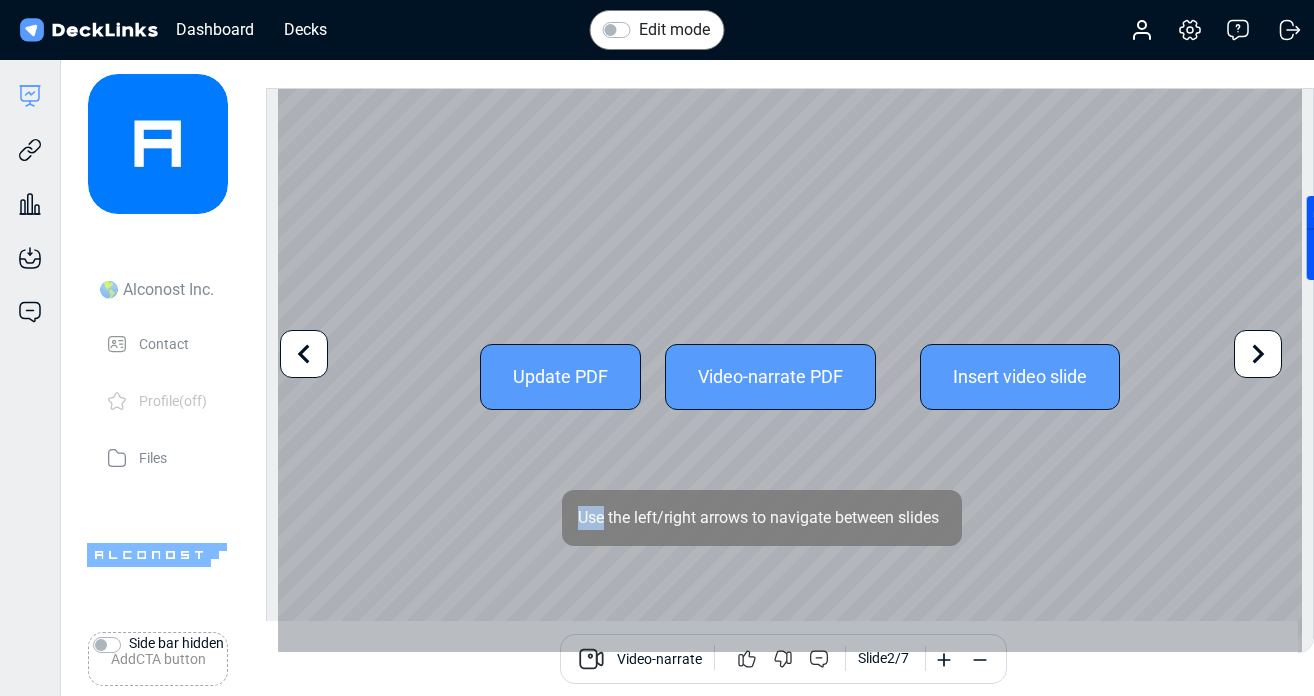 click 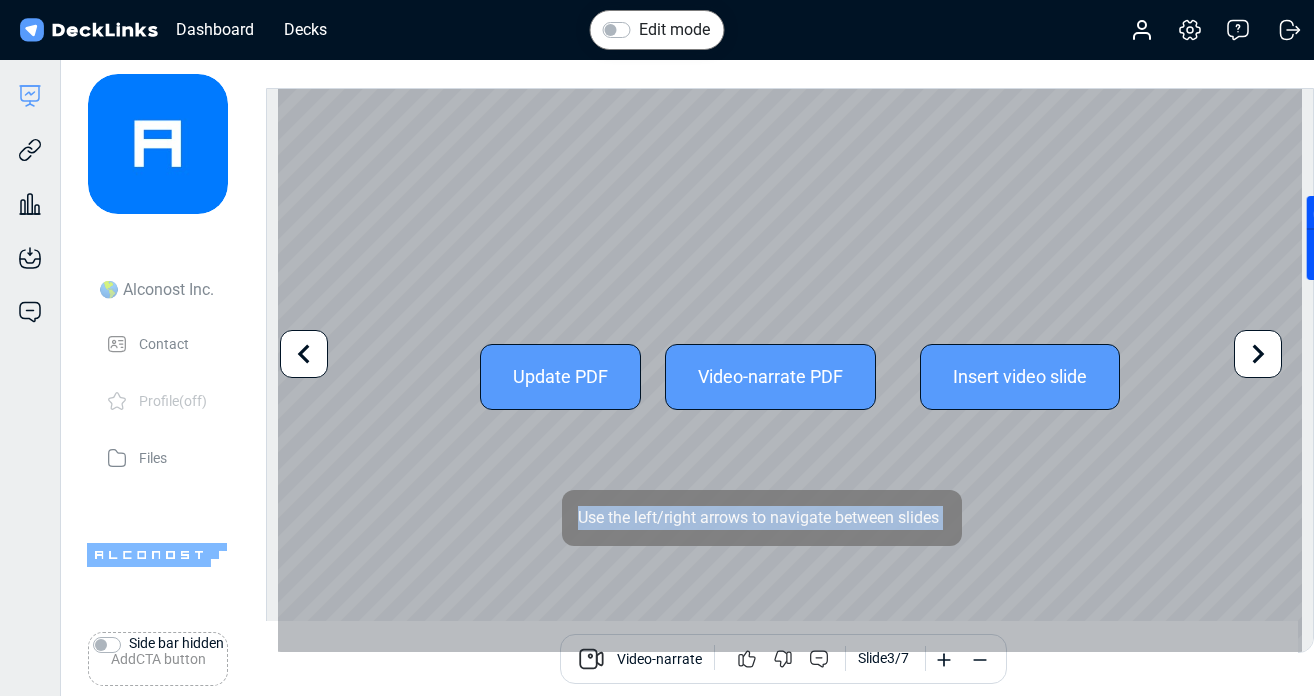 click 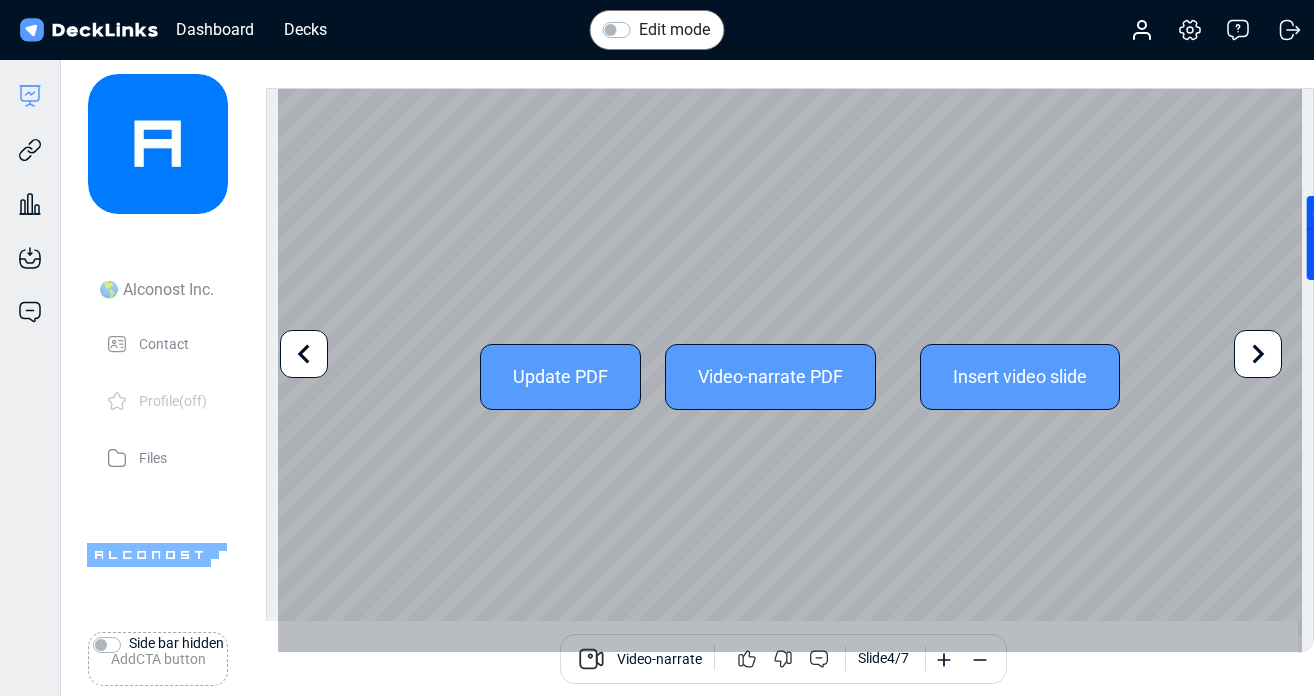 click 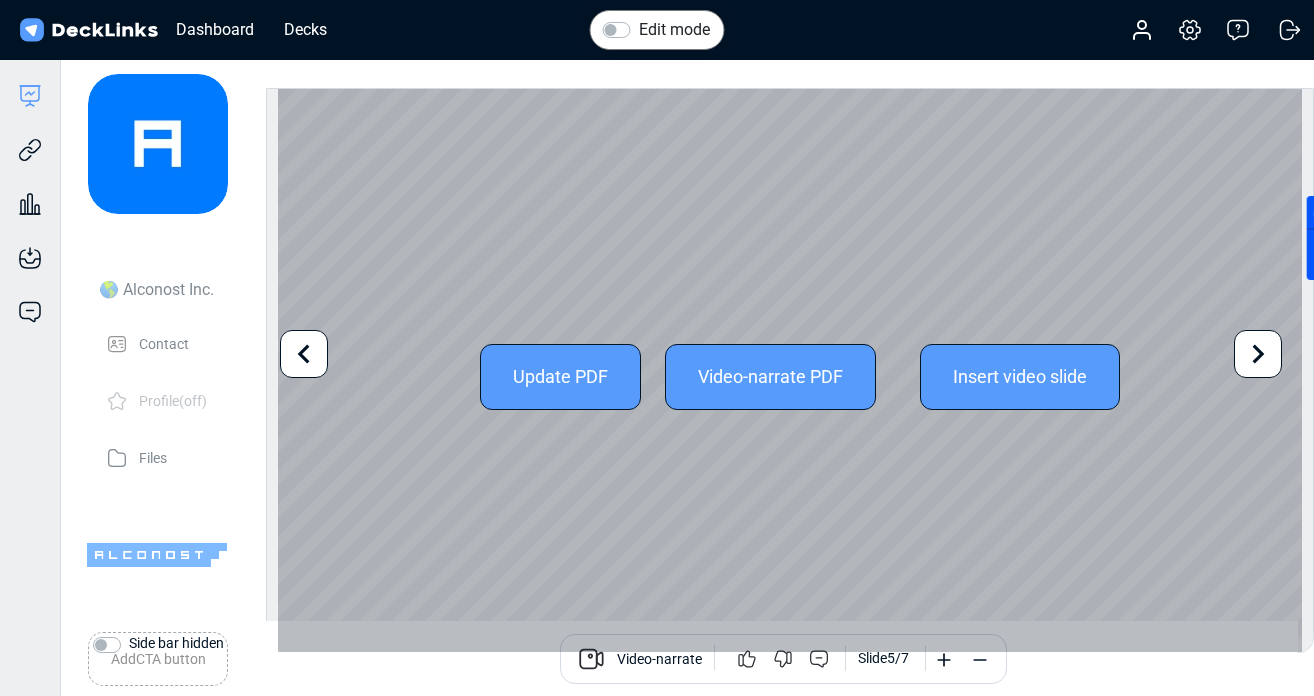 click 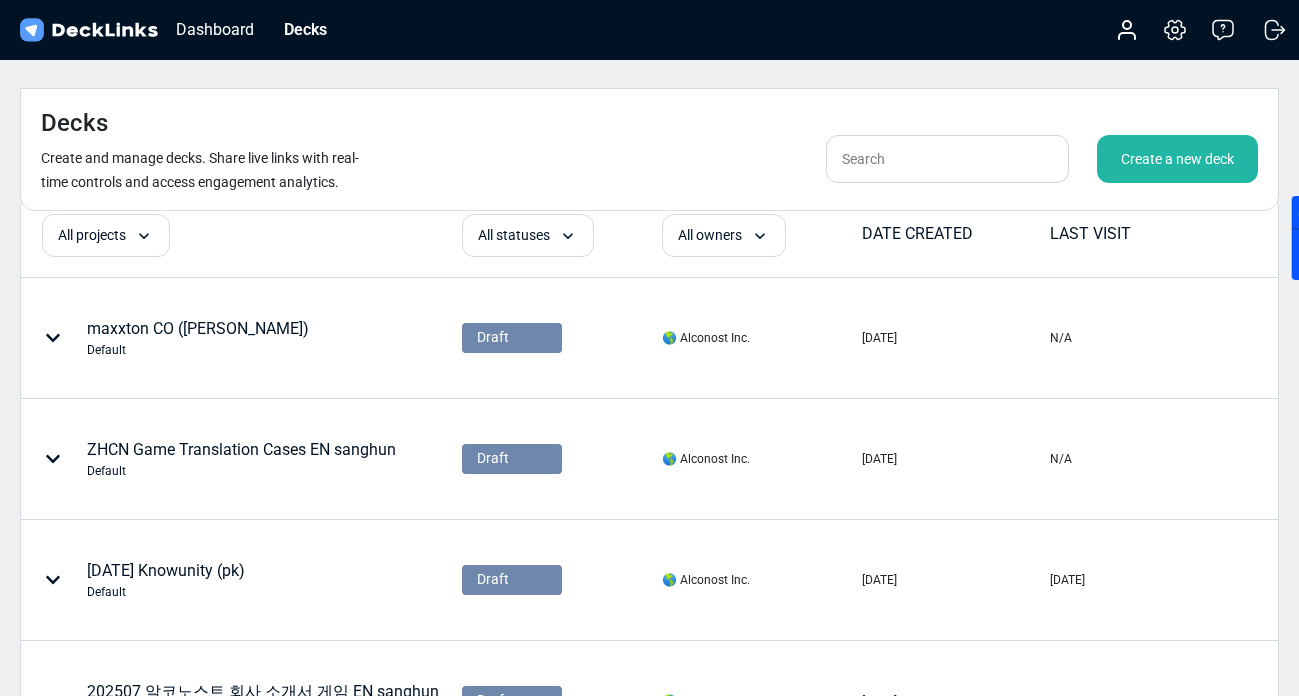 scroll, scrollTop: 47, scrollLeft: 0, axis: vertical 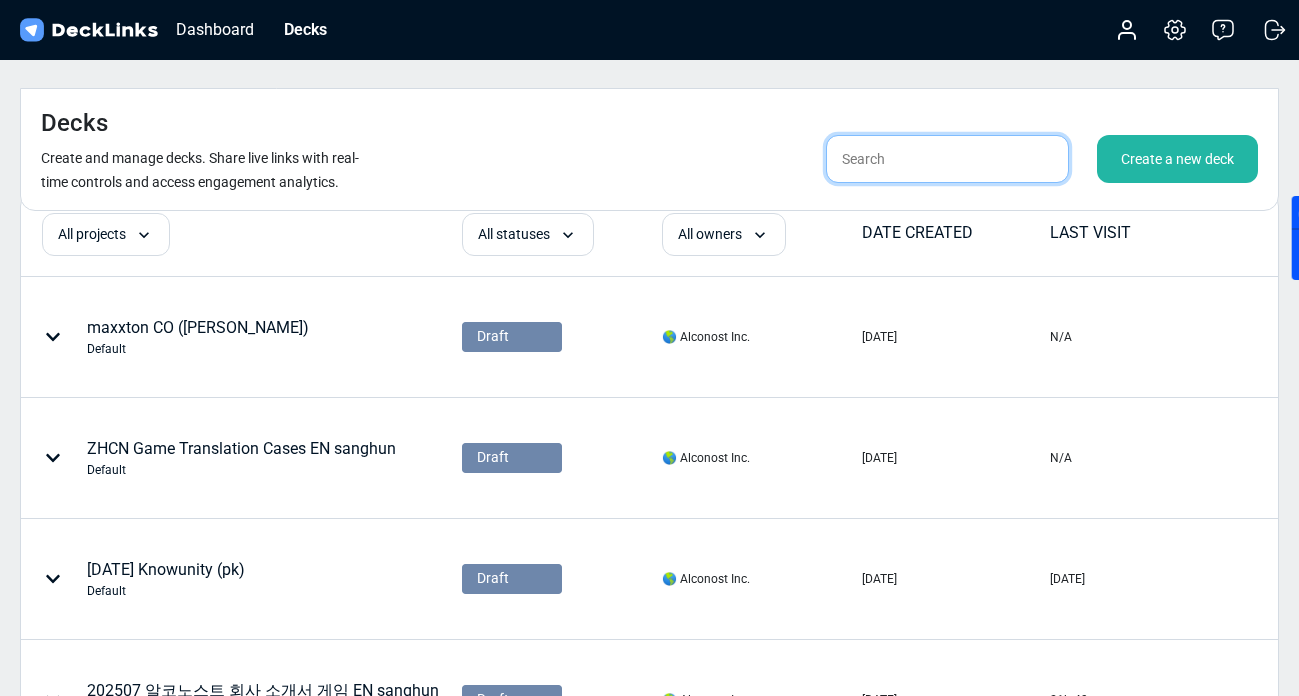 click at bounding box center (947, 159) 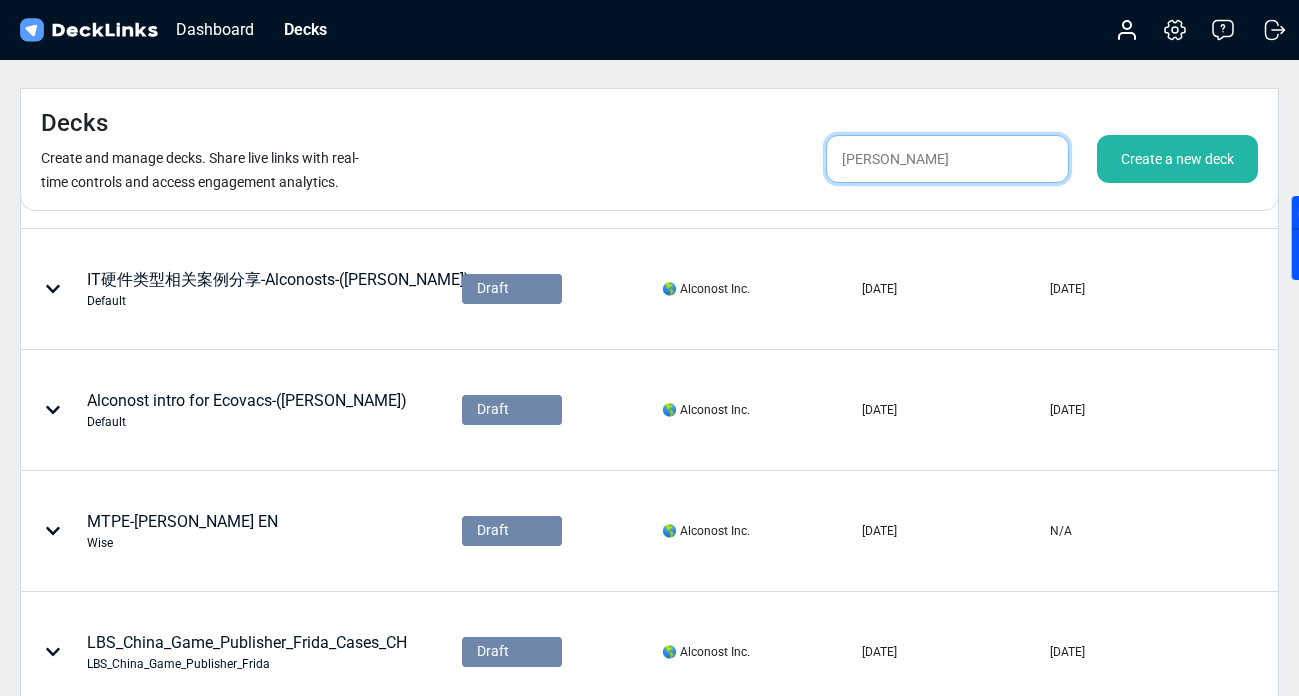 scroll, scrollTop: 123, scrollLeft: 0, axis: vertical 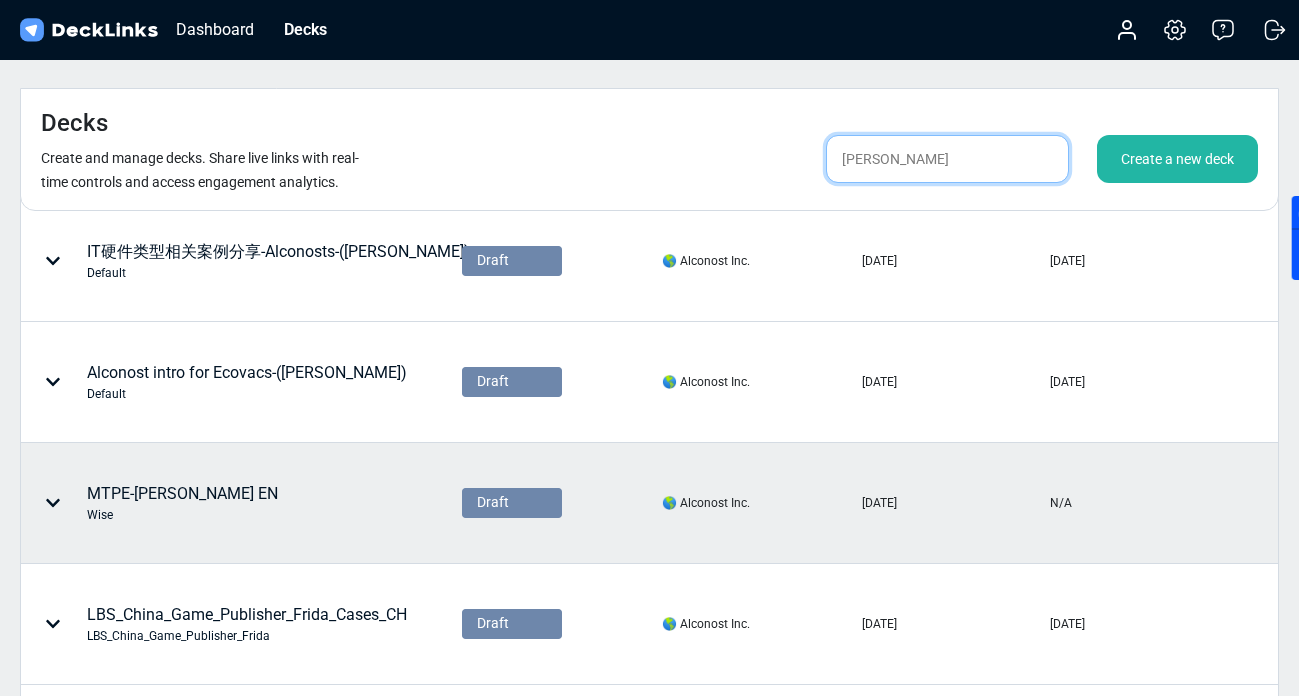 type on "[PERSON_NAME]" 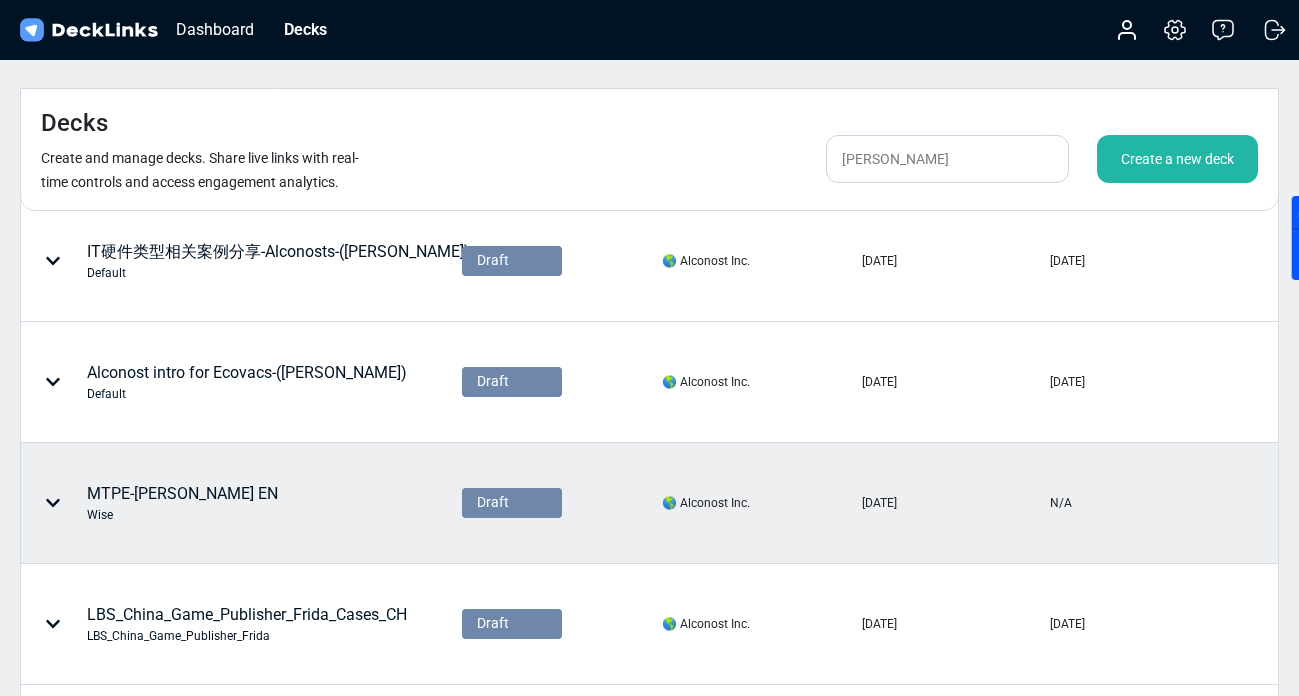 click on "MTPE-[PERSON_NAME] EN [PERSON_NAME]" at bounding box center (182, 503) 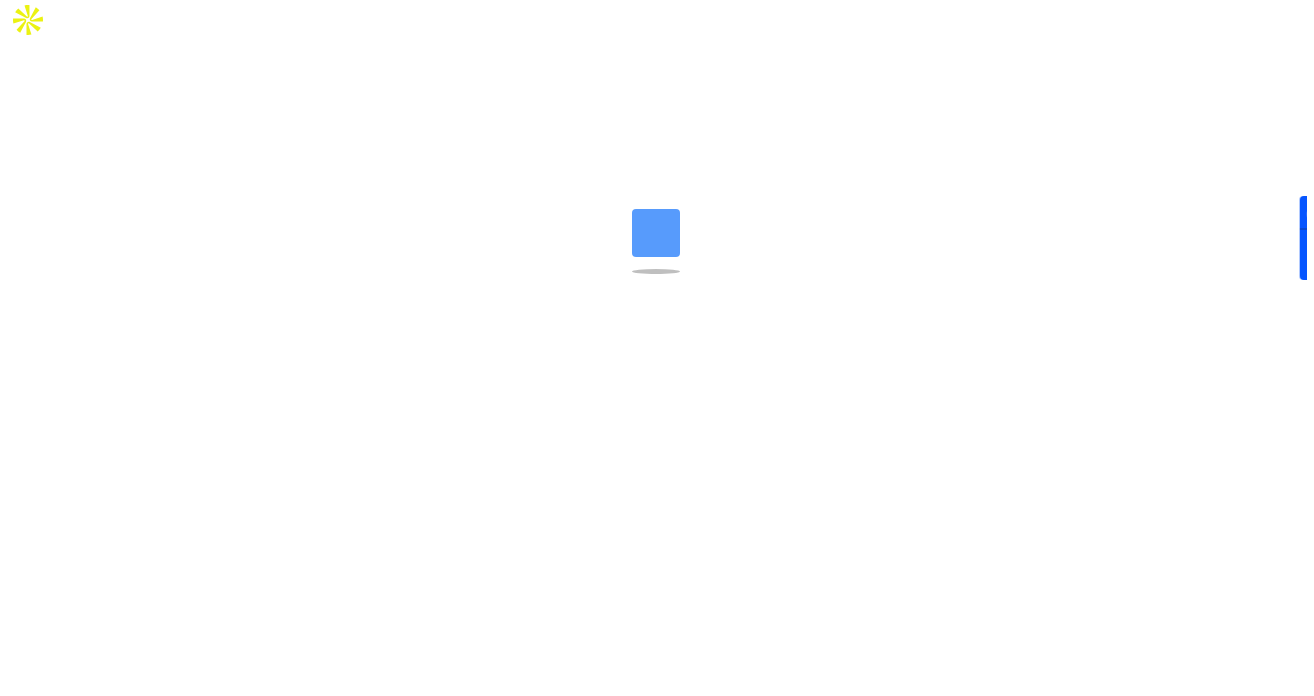 scroll, scrollTop: 0, scrollLeft: 0, axis: both 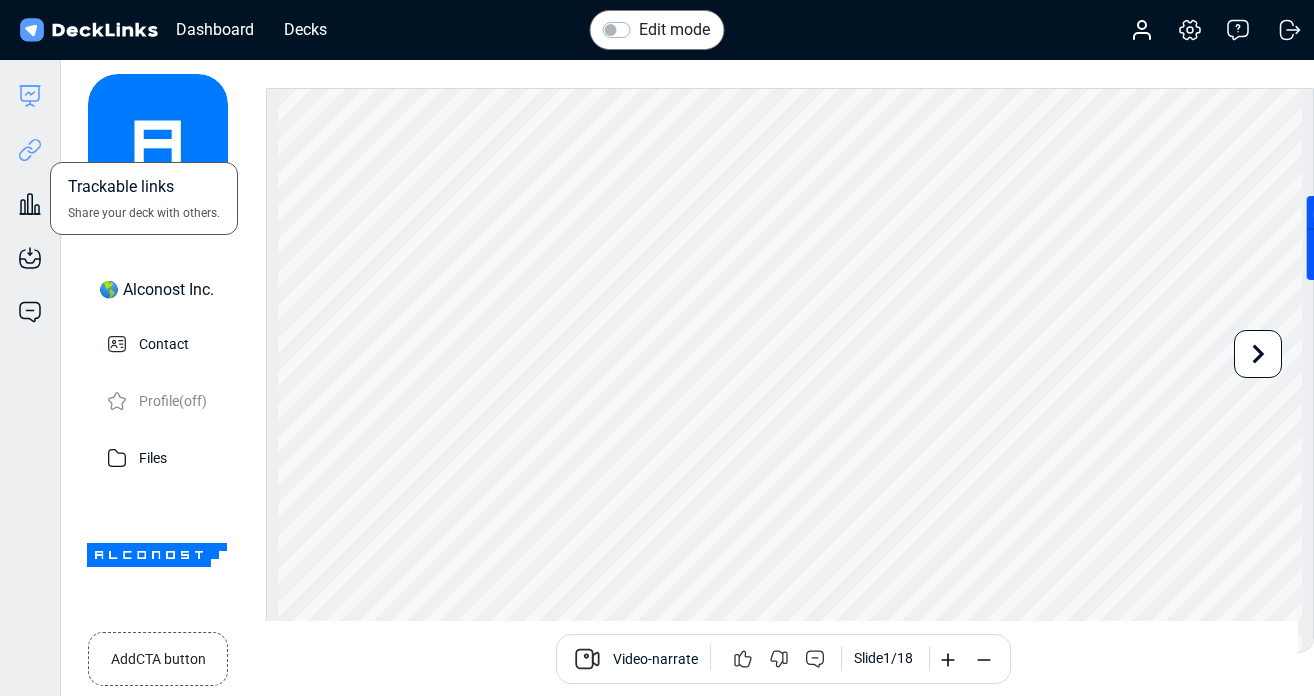 click 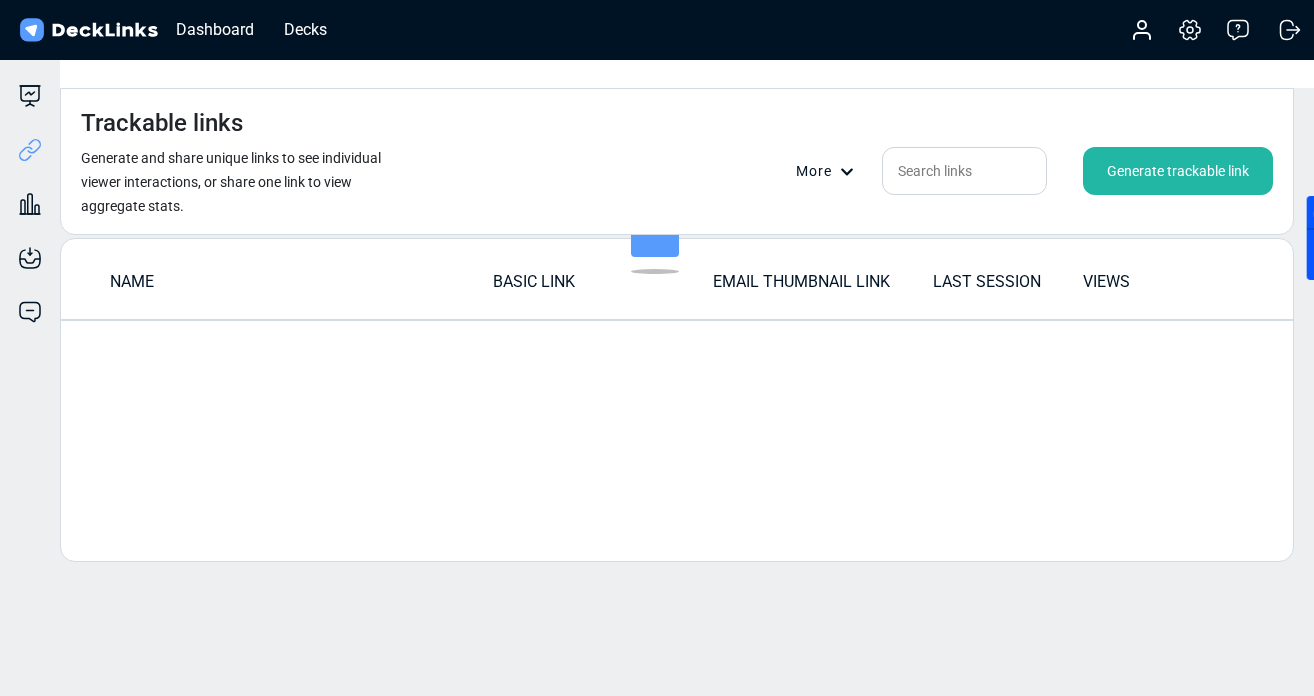 click on "Generate trackable link" at bounding box center [1178, 171] 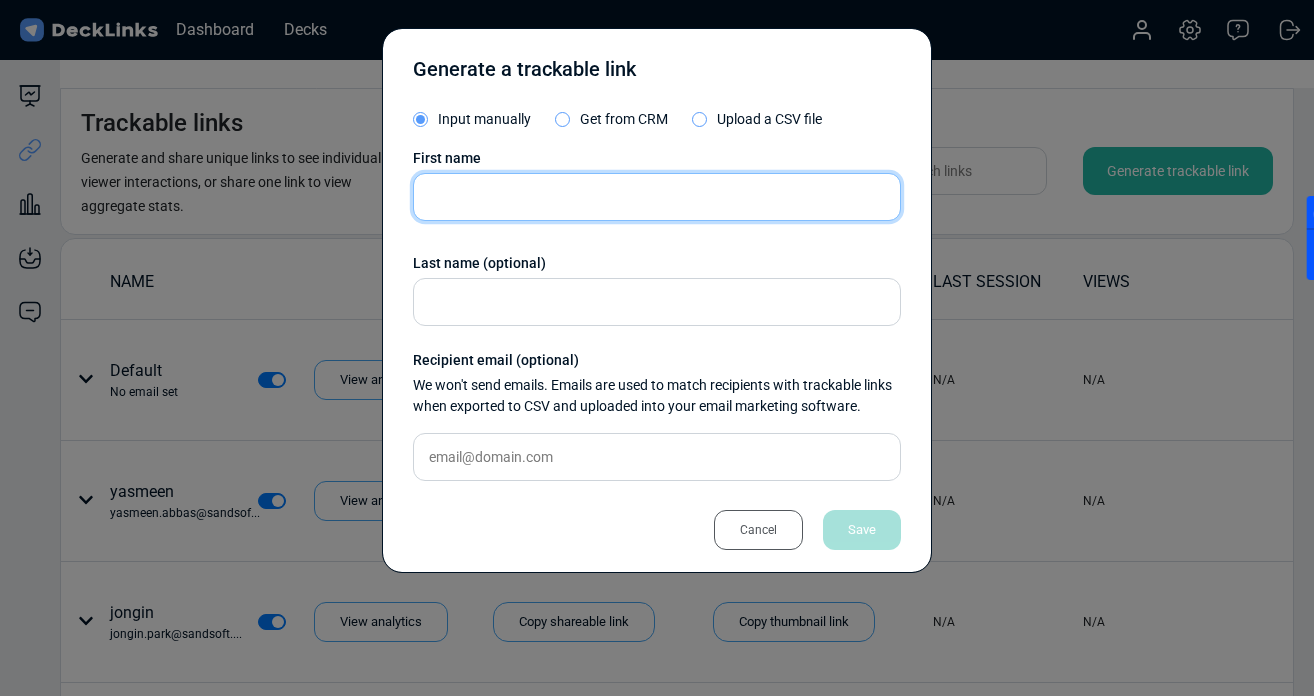 click at bounding box center [657, 197] 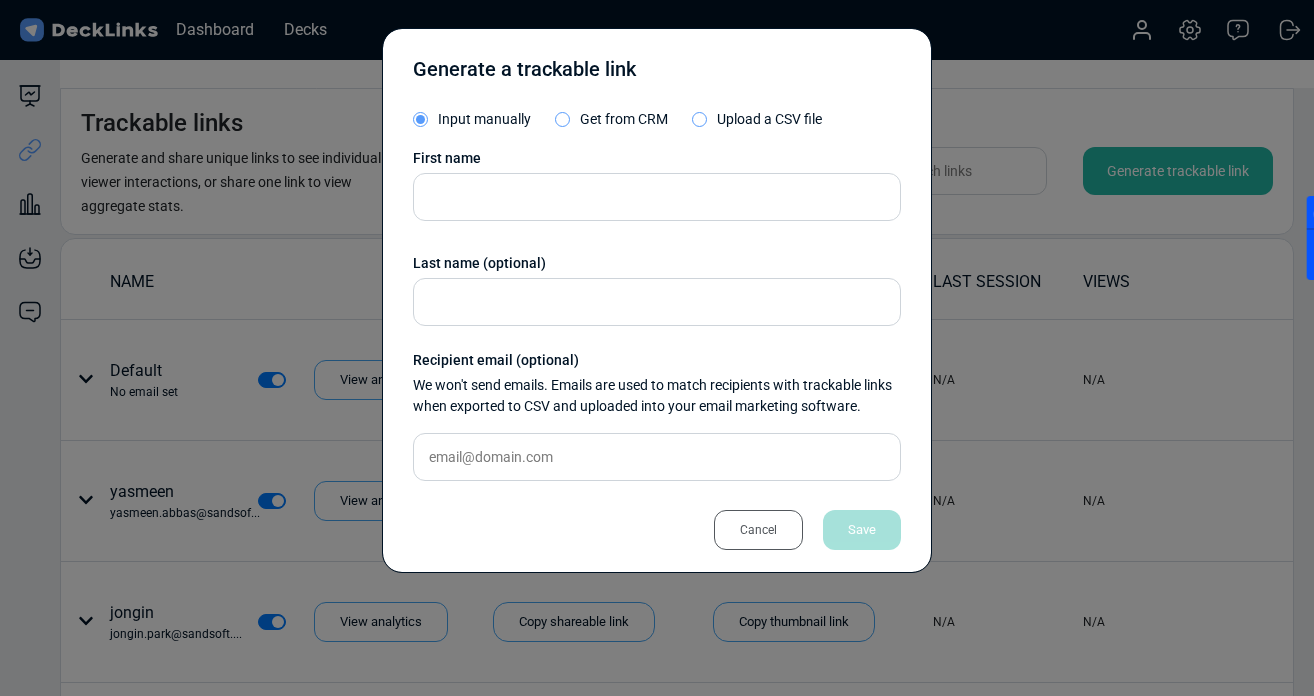 click on "First name Last name (optional) Recipient email (optional) We won't send emails. Emails are used to match recipients with trackable links when exported to CSV and uploaded into your email marketing software." at bounding box center (657, 322) 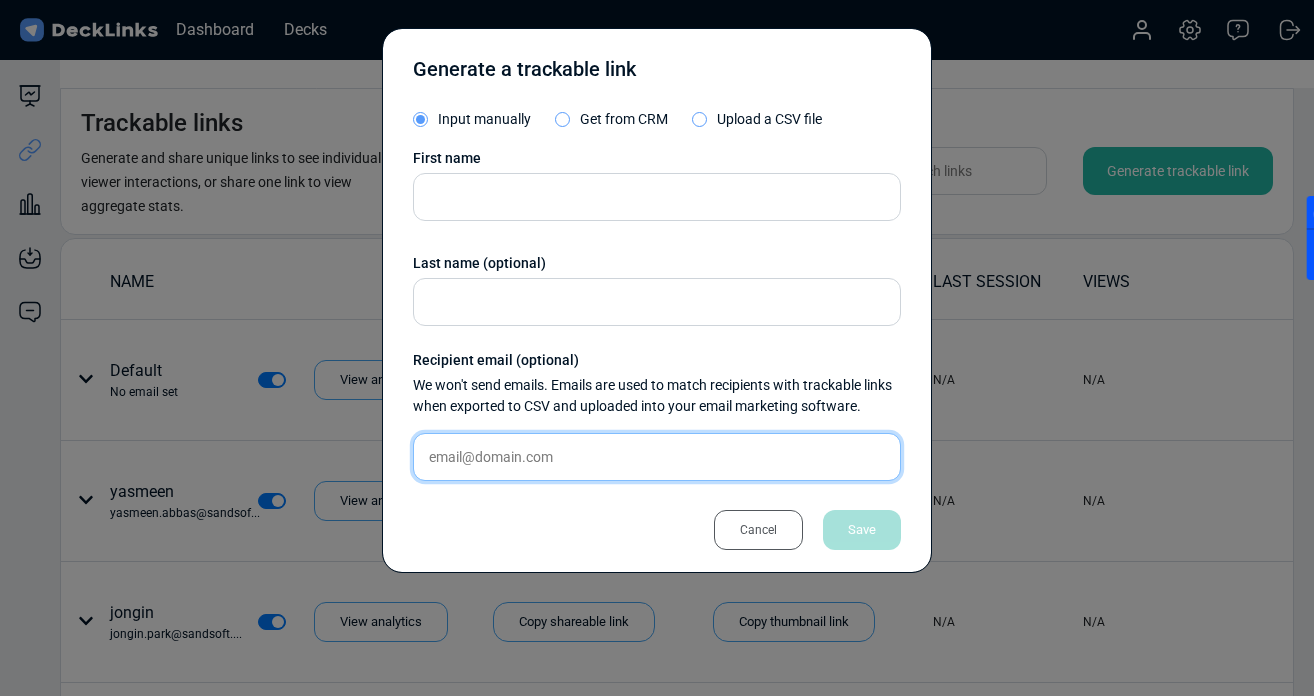 click at bounding box center [657, 457] 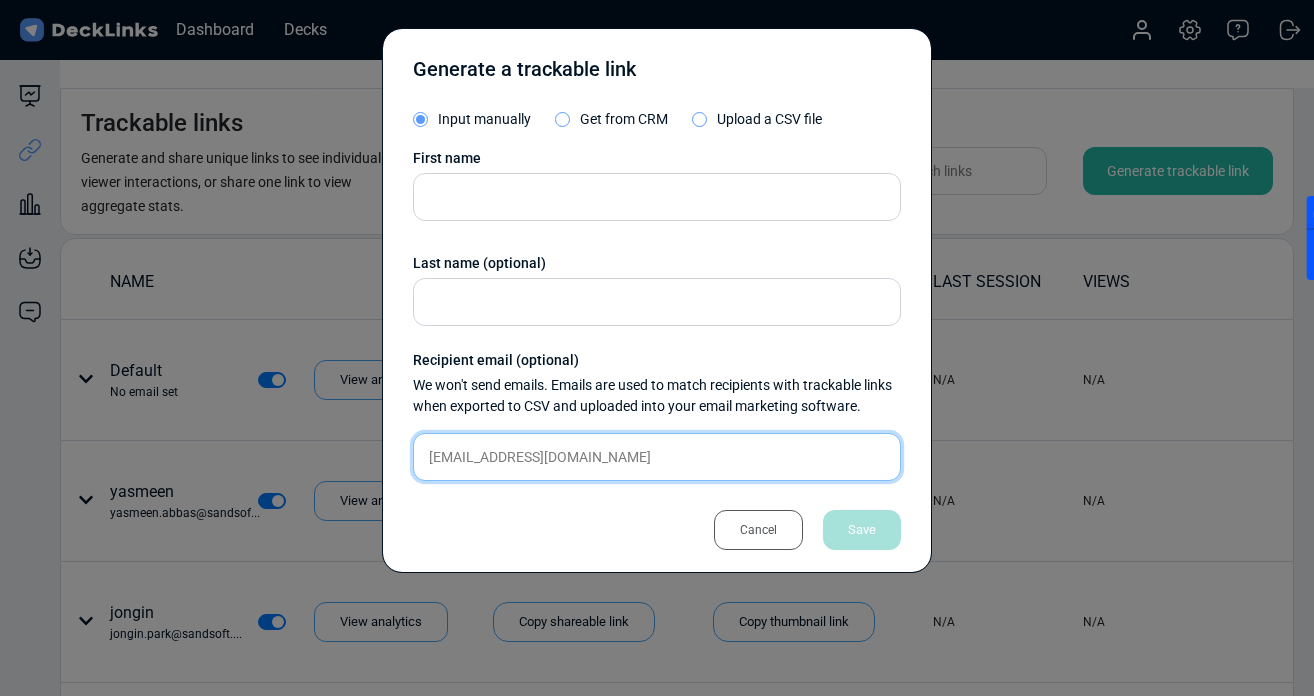 type on "[EMAIL_ADDRESS][DOMAIN_NAME]" 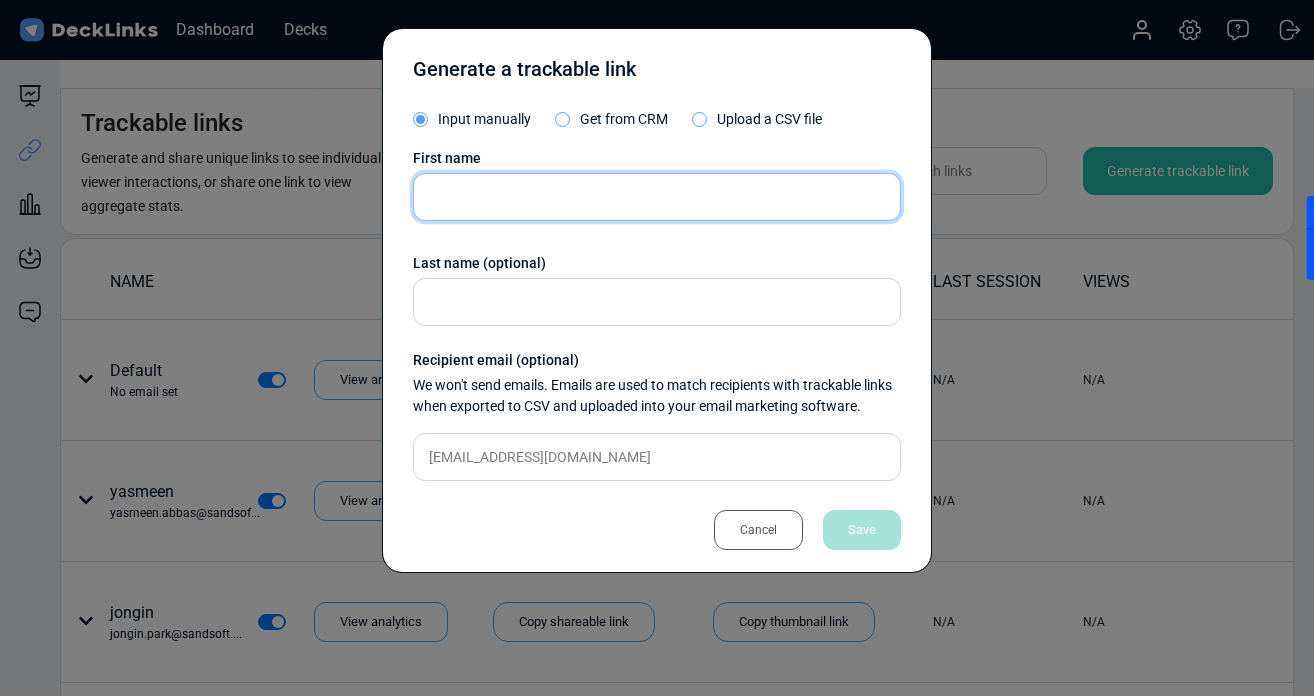 click at bounding box center [657, 197] 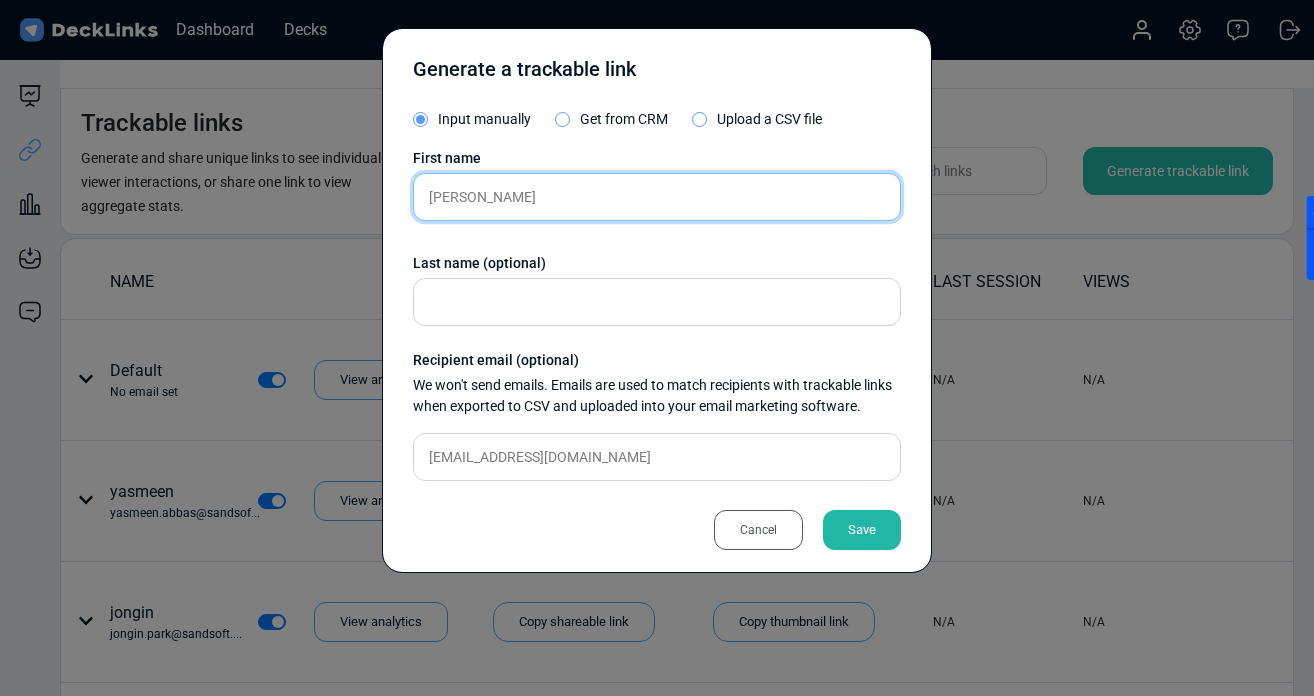 type on "[PERSON_NAME]" 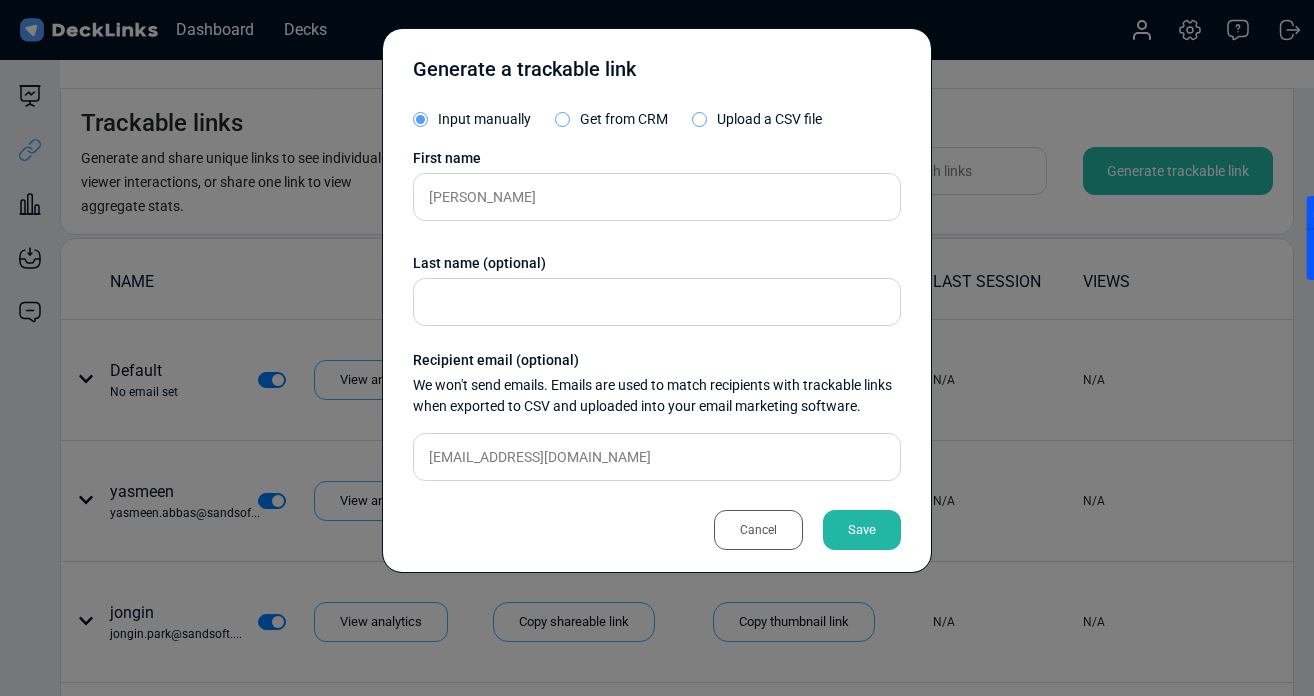click on "Generate a trackable link   Input manually   Get from CRM   Upload a CSV file First name [PERSON_NAME] Last name (optional) Recipient email (optional) We won't send emails. Emails are used to match recipients with trackable links when exported to CSV and uploaded into your email marketing software. [EMAIL_ADDRESS][DOMAIN_NAME] Cancel Save" at bounding box center (657, 300) 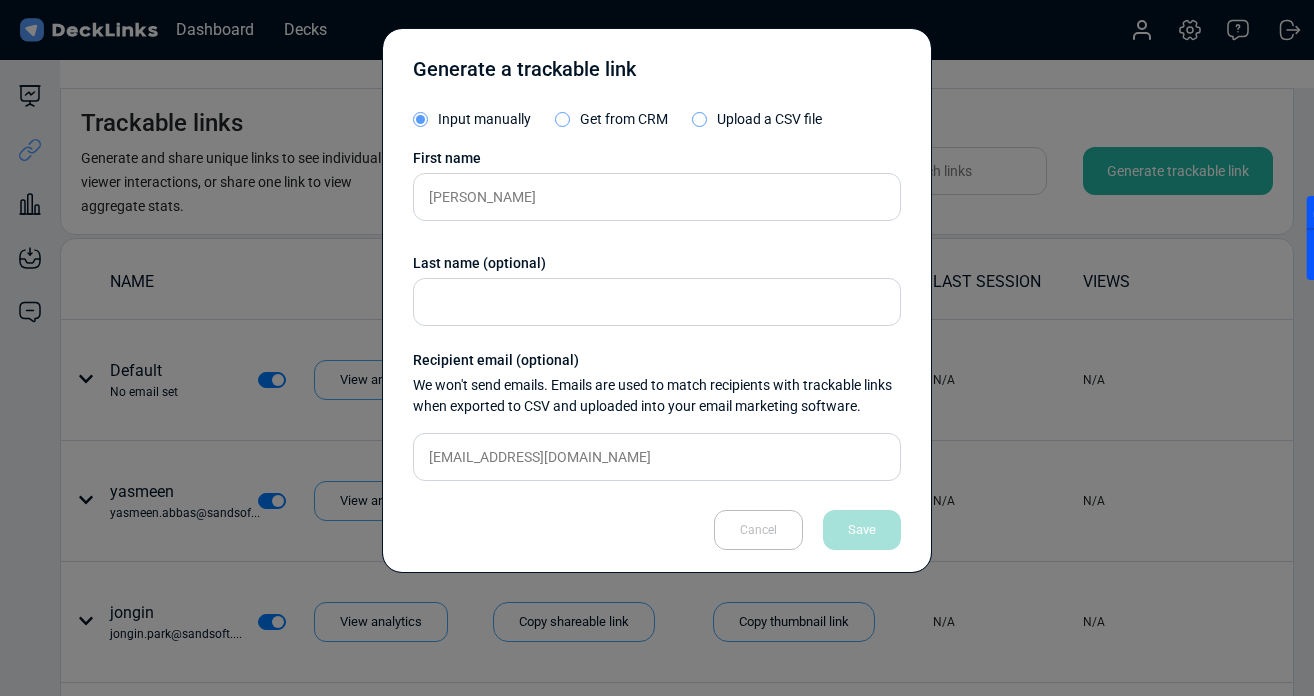 type 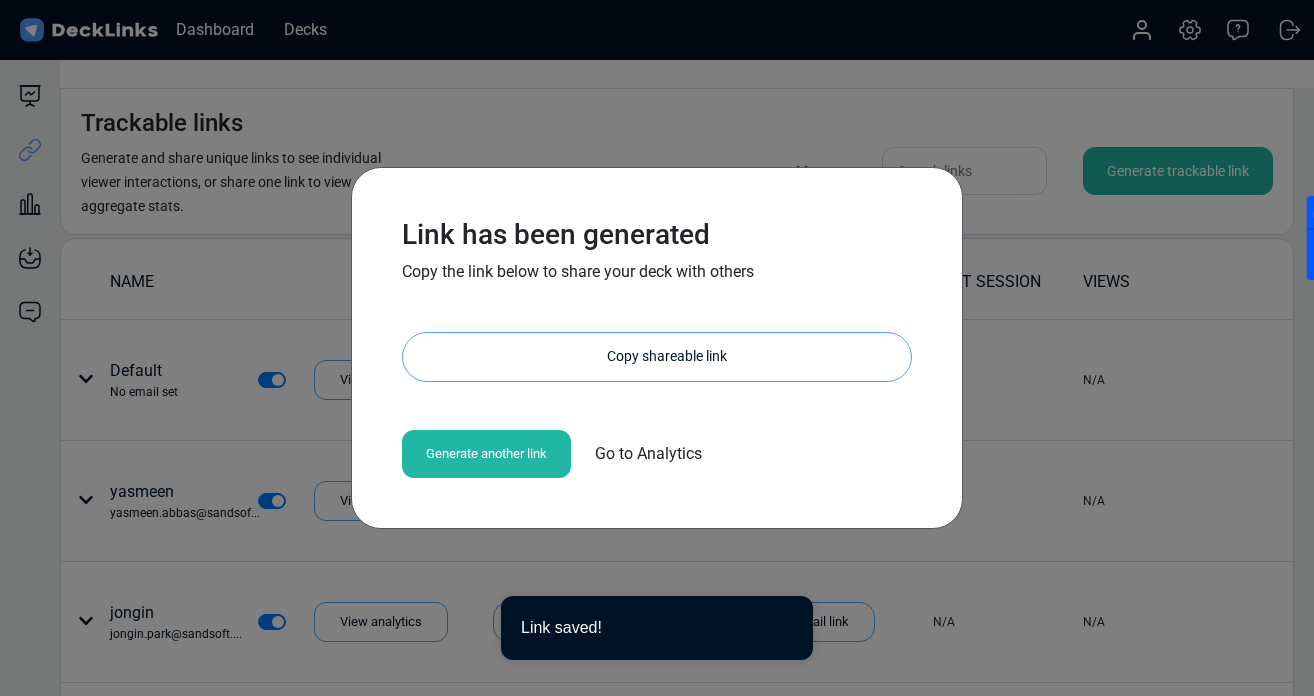 click on "Copy shareable link" at bounding box center (667, 357) 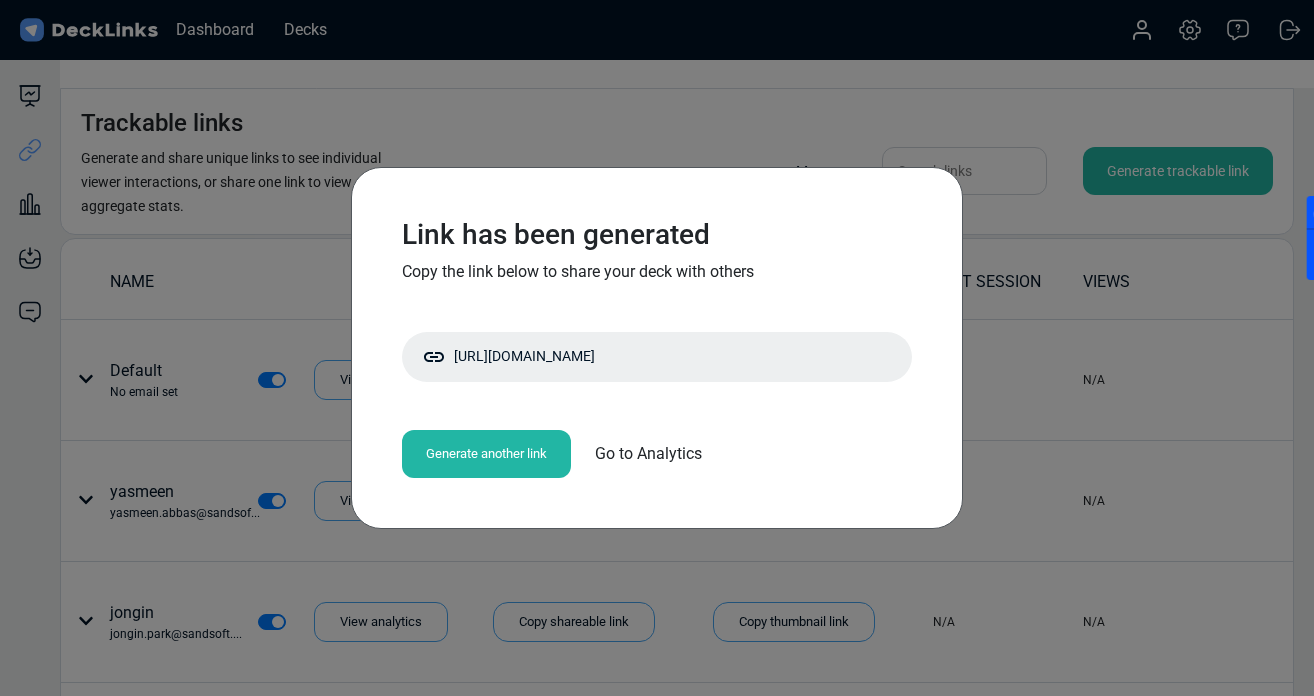 click on "Link has been generated Copy the link below to share your deck with others   [URL][DOMAIN_NAME] Copy shareable link Generate another link Go to Analytics" at bounding box center (657, 348) 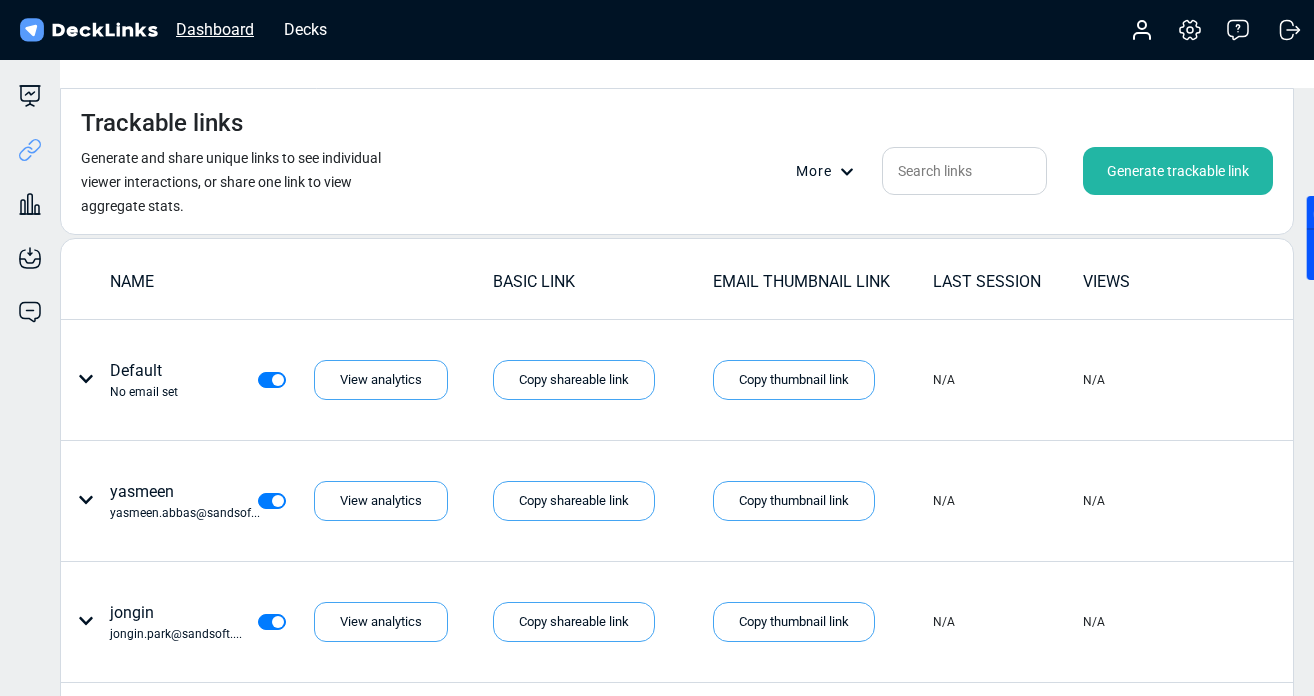 click on "Dashboard" at bounding box center [215, 29] 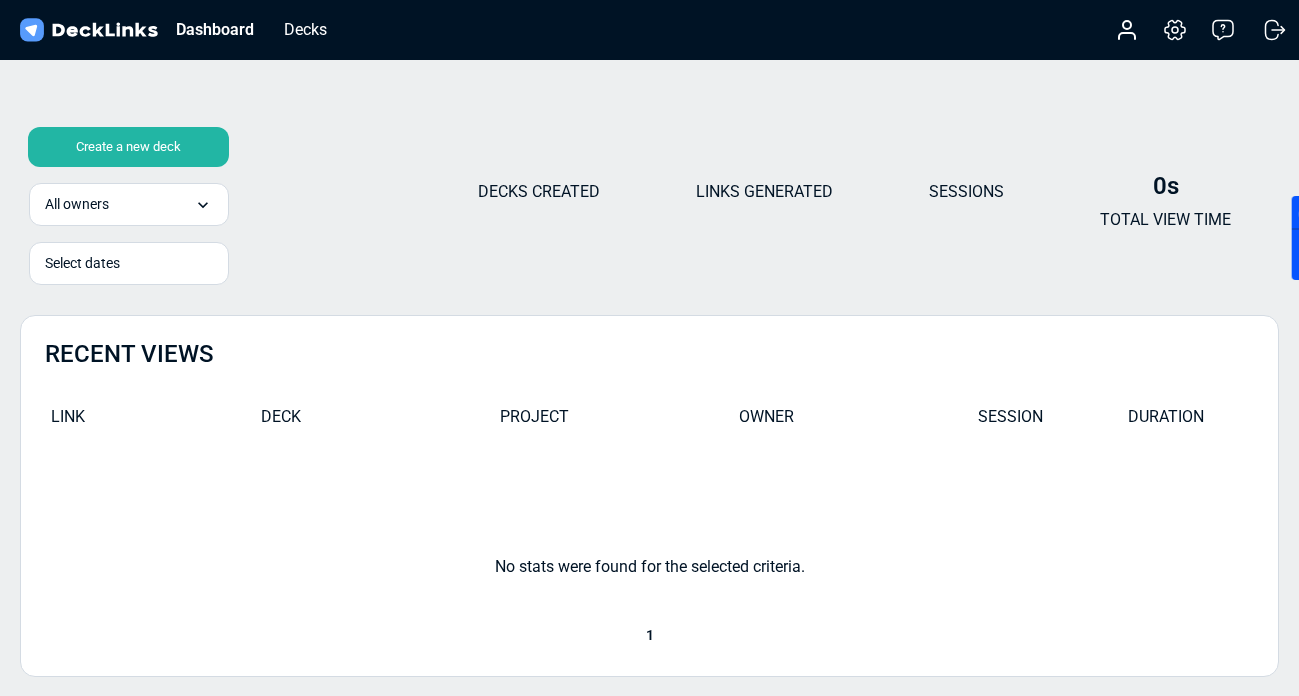 click on "Create a new deck" at bounding box center (128, 147) 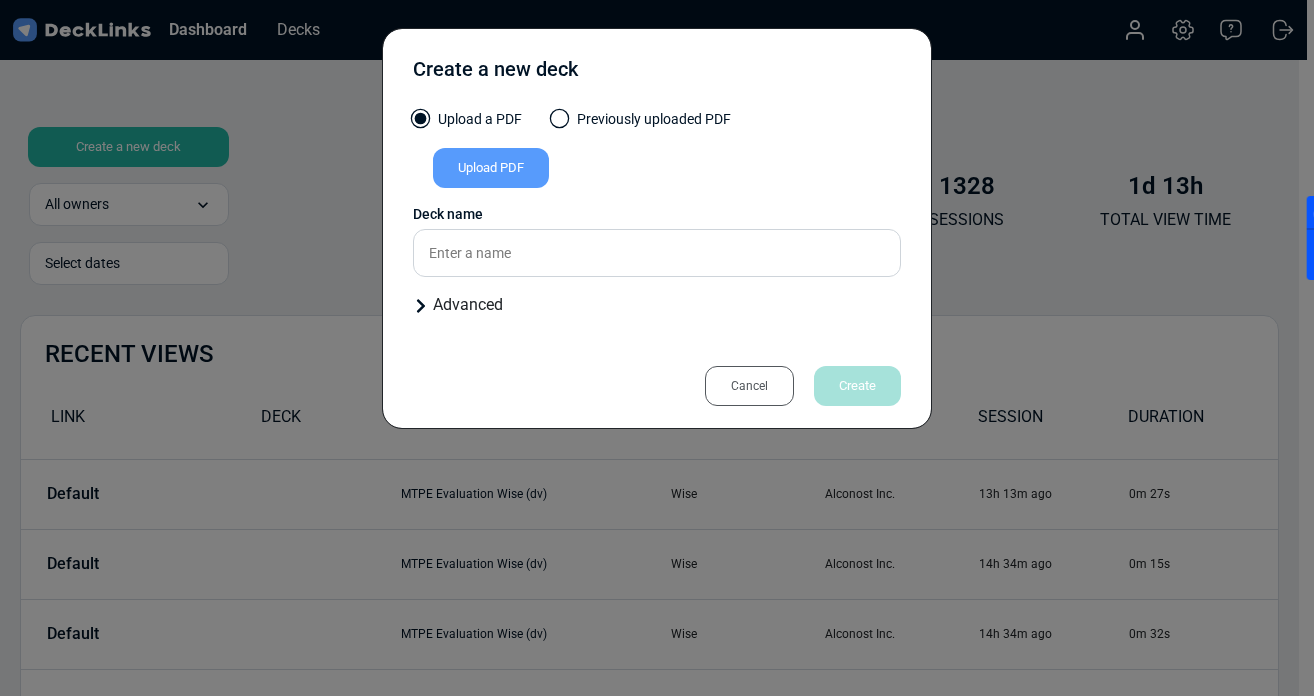 click on "Upload PDF" at bounding box center [657, 172] 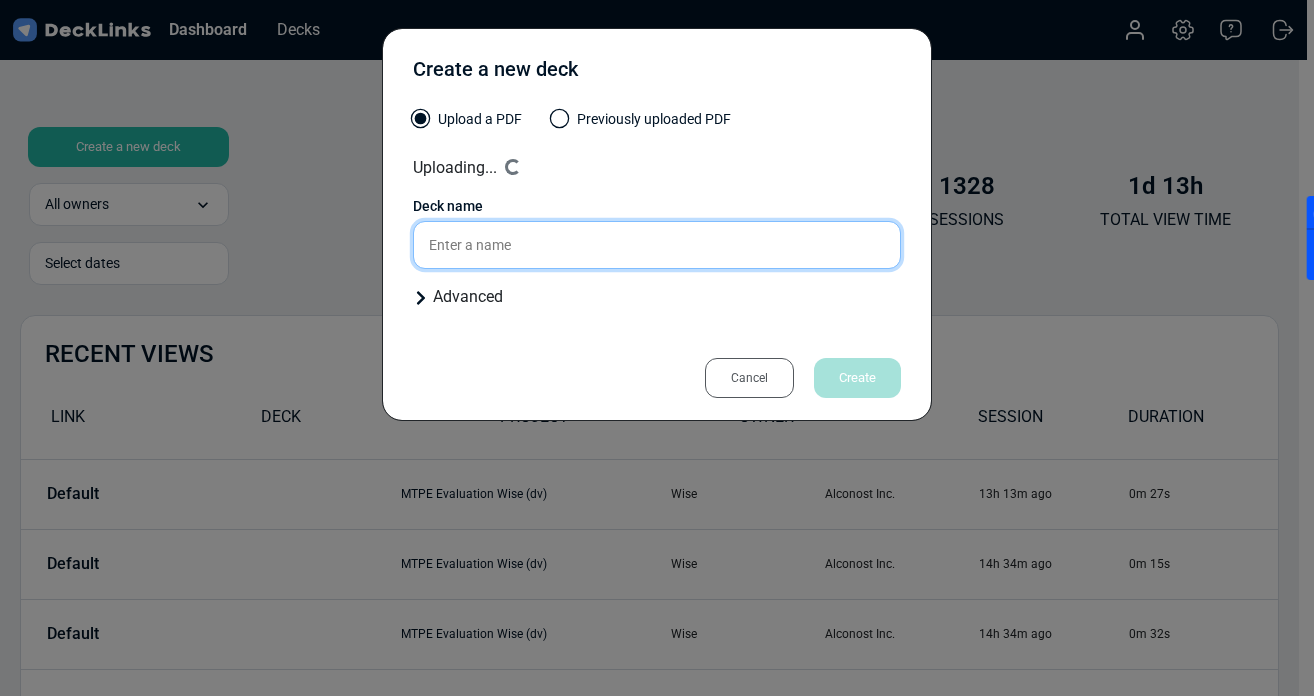 click at bounding box center [657, 245] 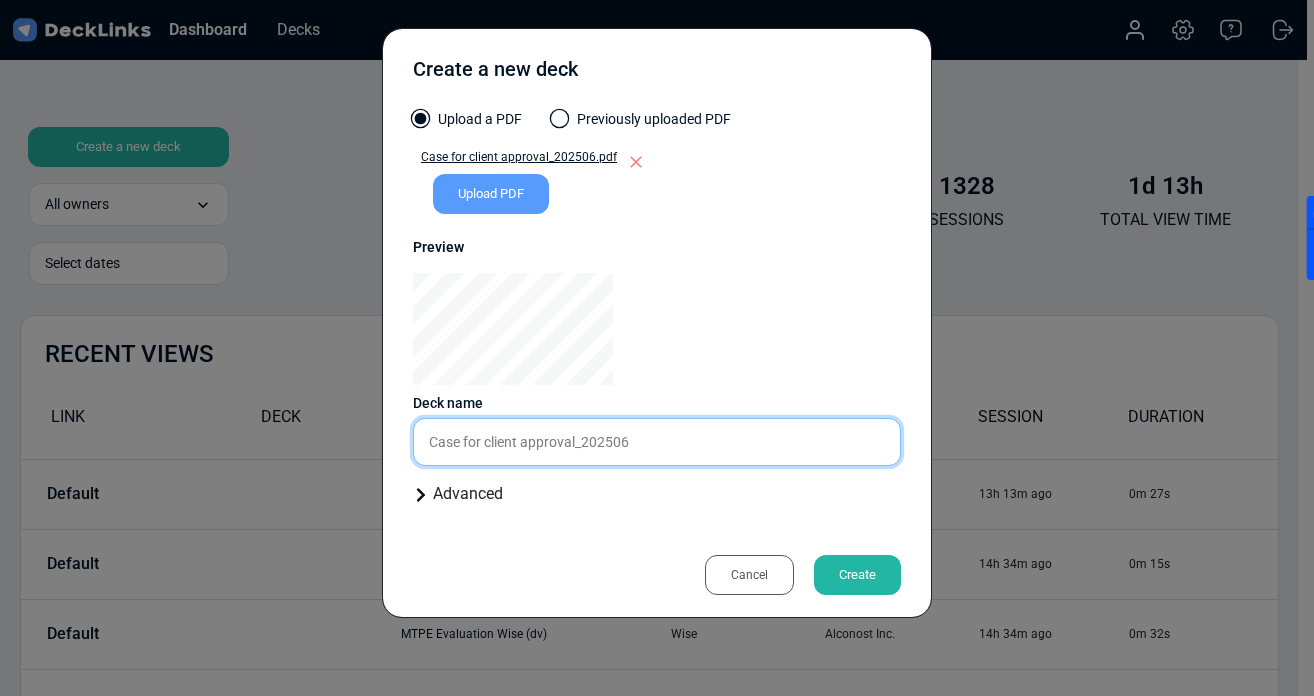 drag, startPoint x: 655, startPoint y: 275, endPoint x: 526, endPoint y: 446, distance: 214.20084 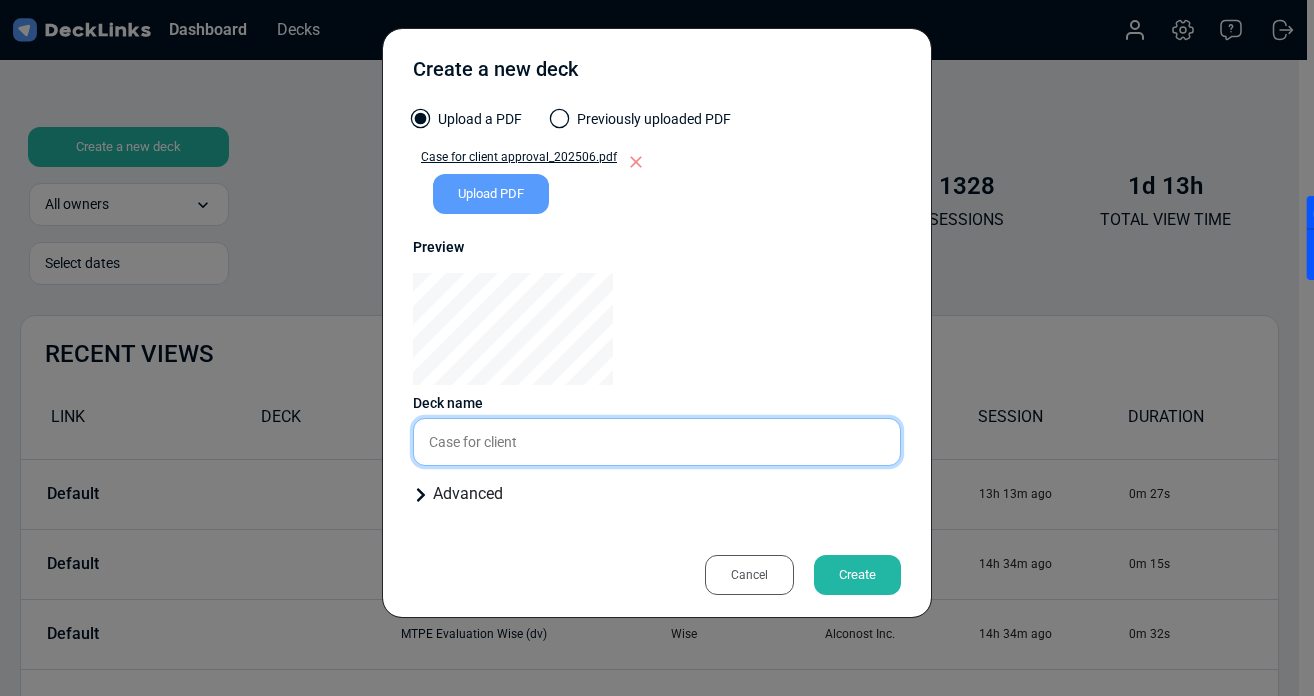 click on "Case for client" at bounding box center [657, 442] 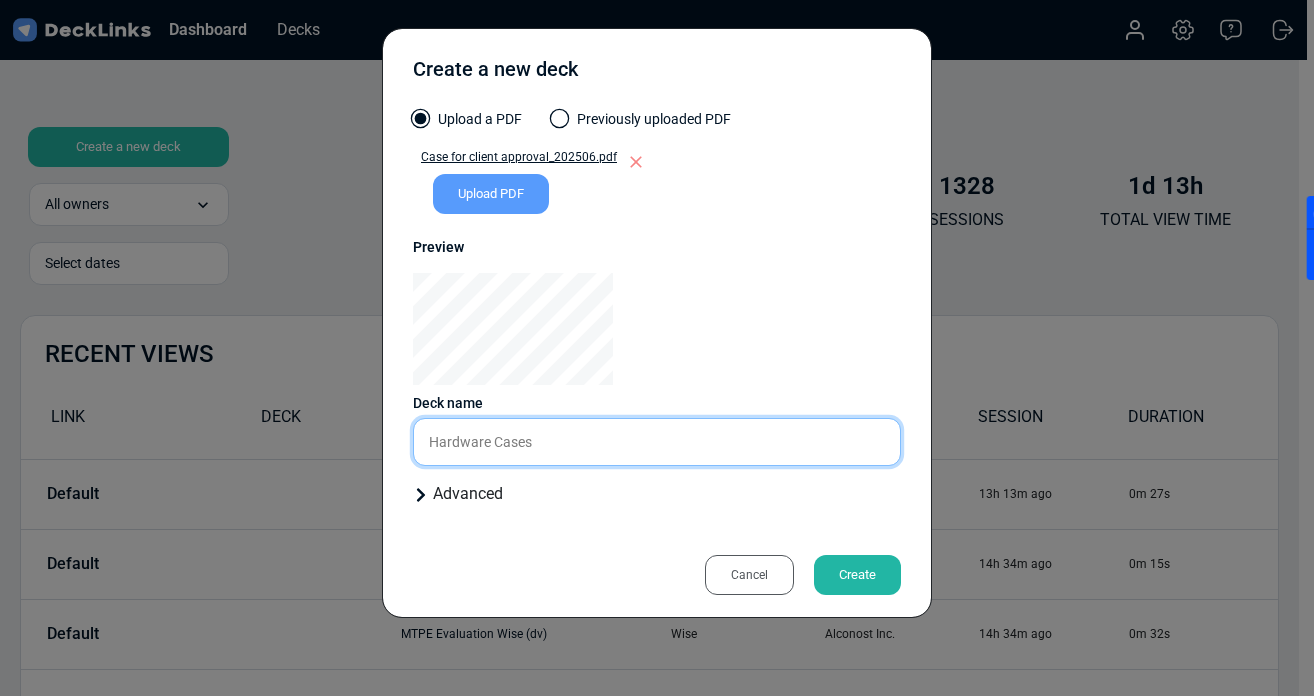 click on "Hardware Cases" at bounding box center (657, 442) 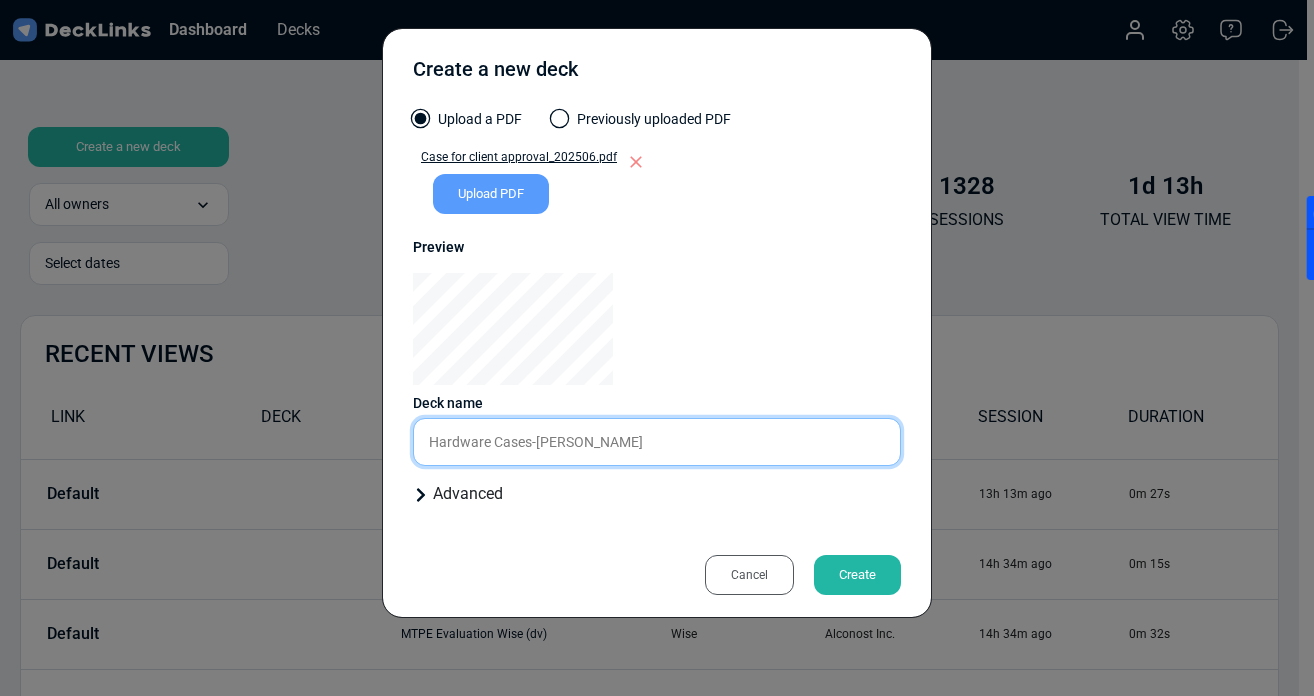 type on "Hardware Cases-[PERSON_NAME]" 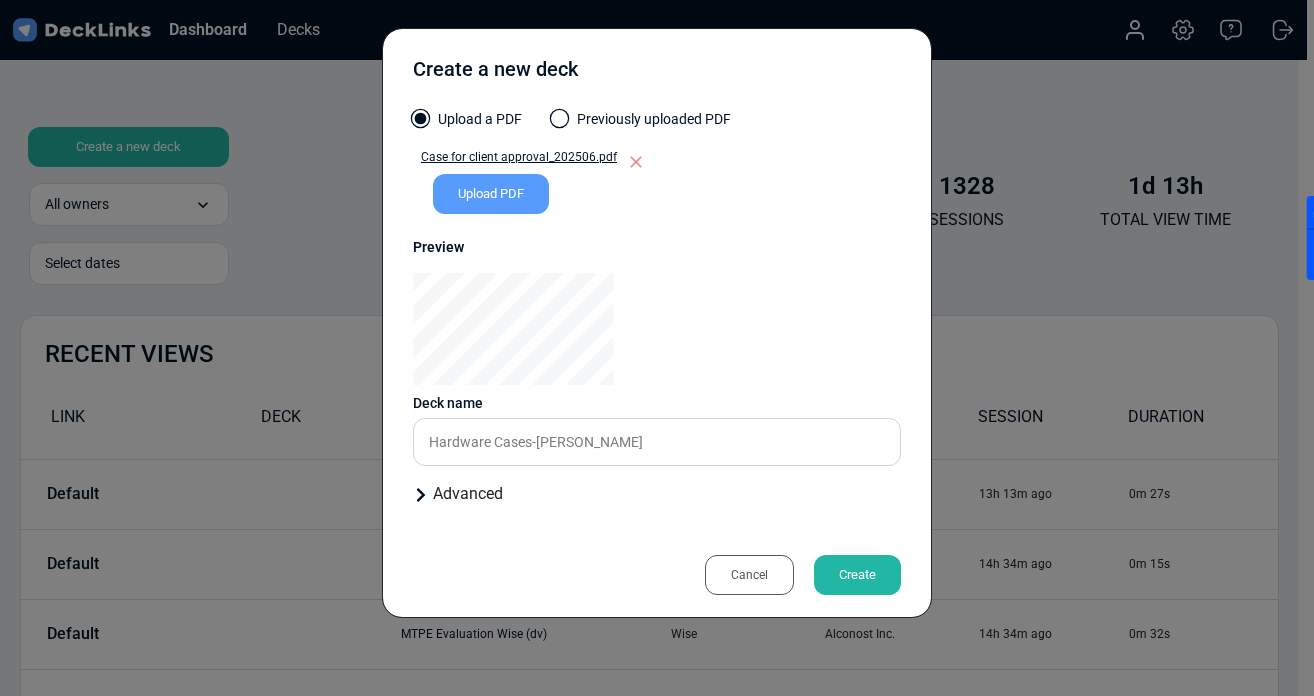 click on "Create" at bounding box center (857, 575) 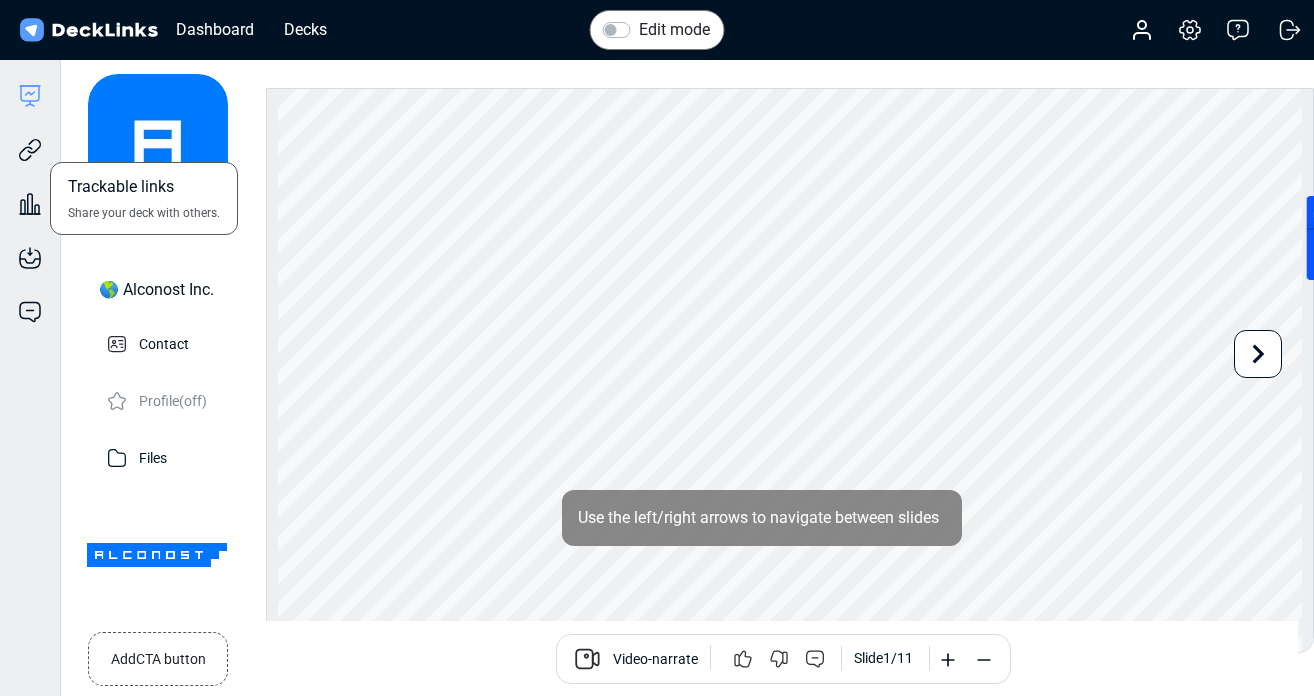 click on "Trackable links Share your deck with others." at bounding box center [30, 135] 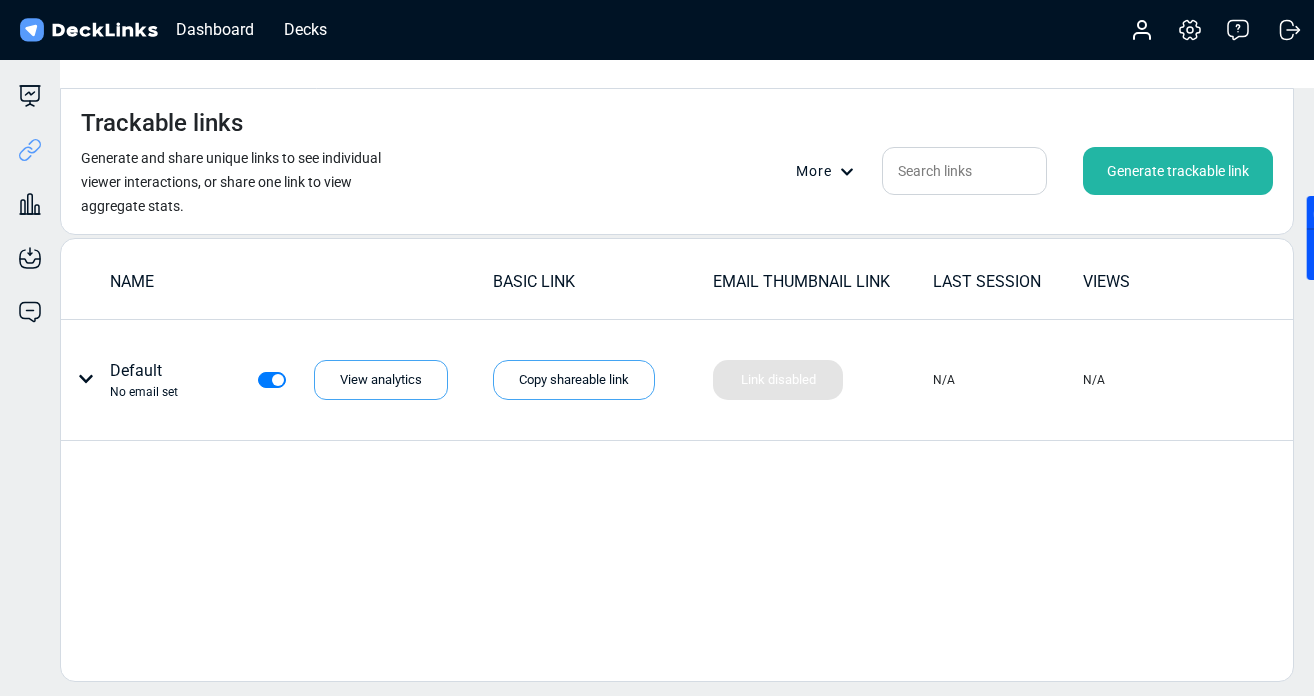 click on "Generate and share unique links to see individual viewer interactions, or share one link to view aggregate stats." at bounding box center (243, 182) 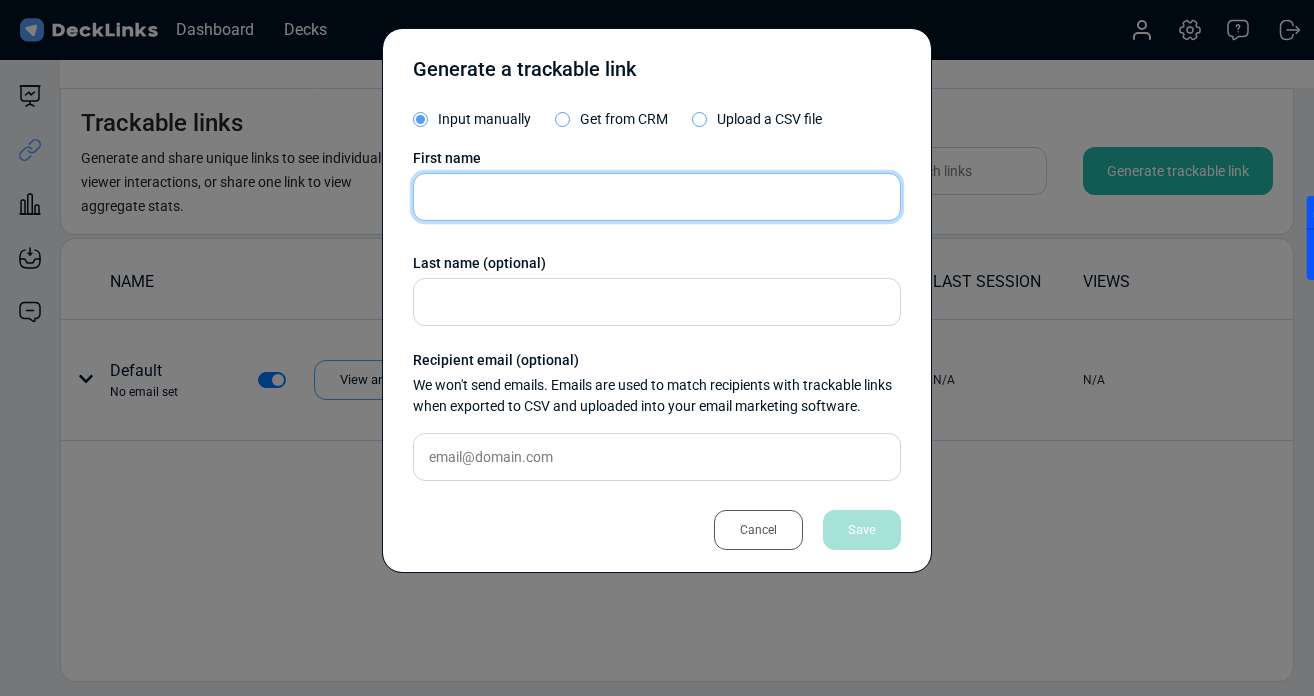 click at bounding box center [657, 197] 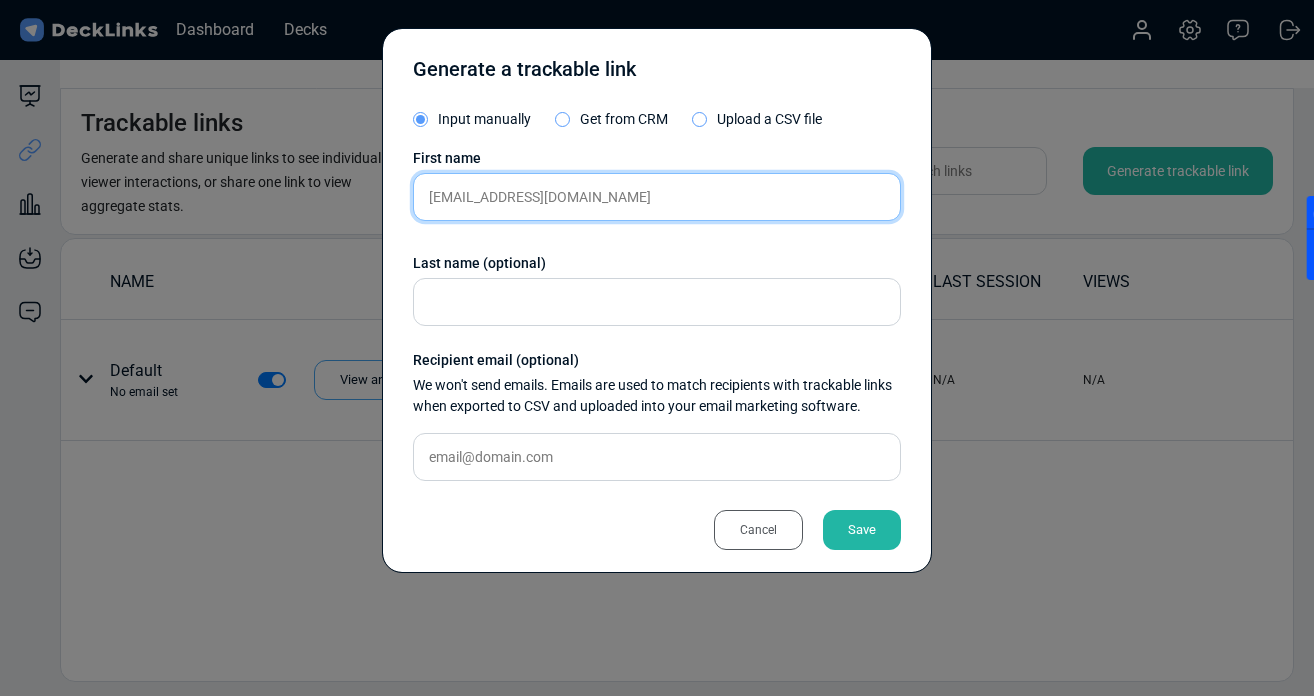 type on "[EMAIL_ADDRESS][DOMAIN_NAME]" 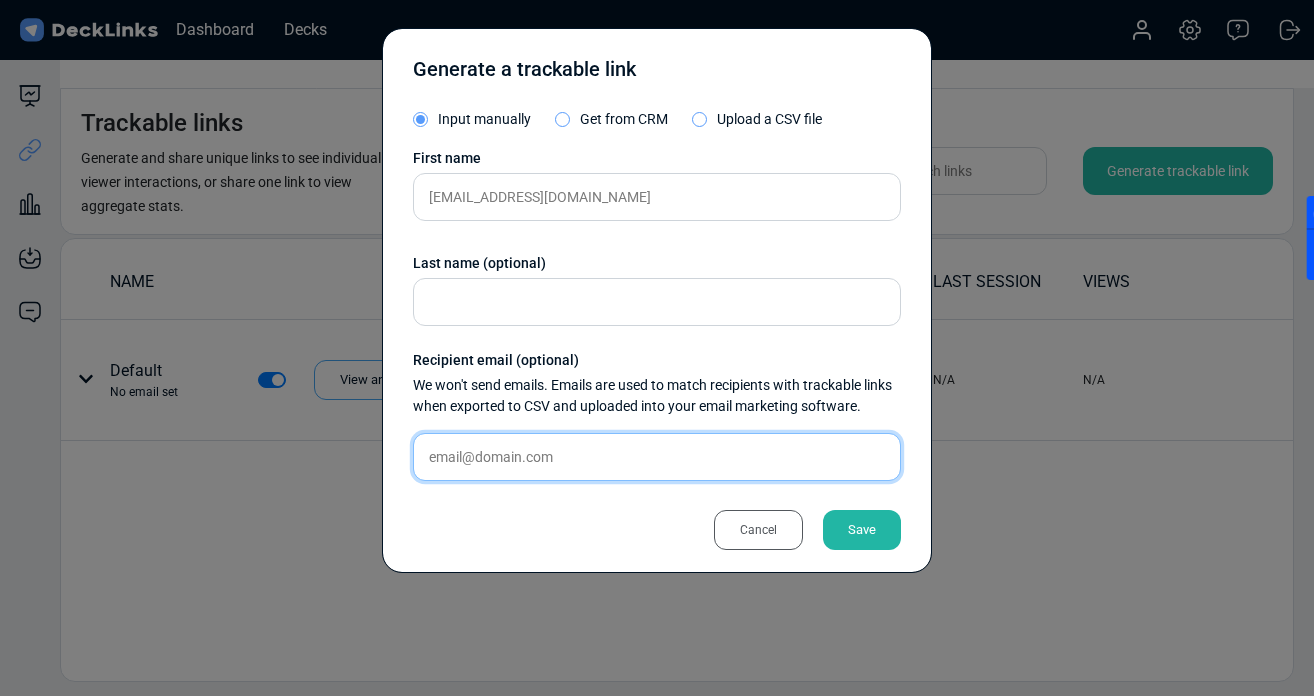click at bounding box center (657, 457) 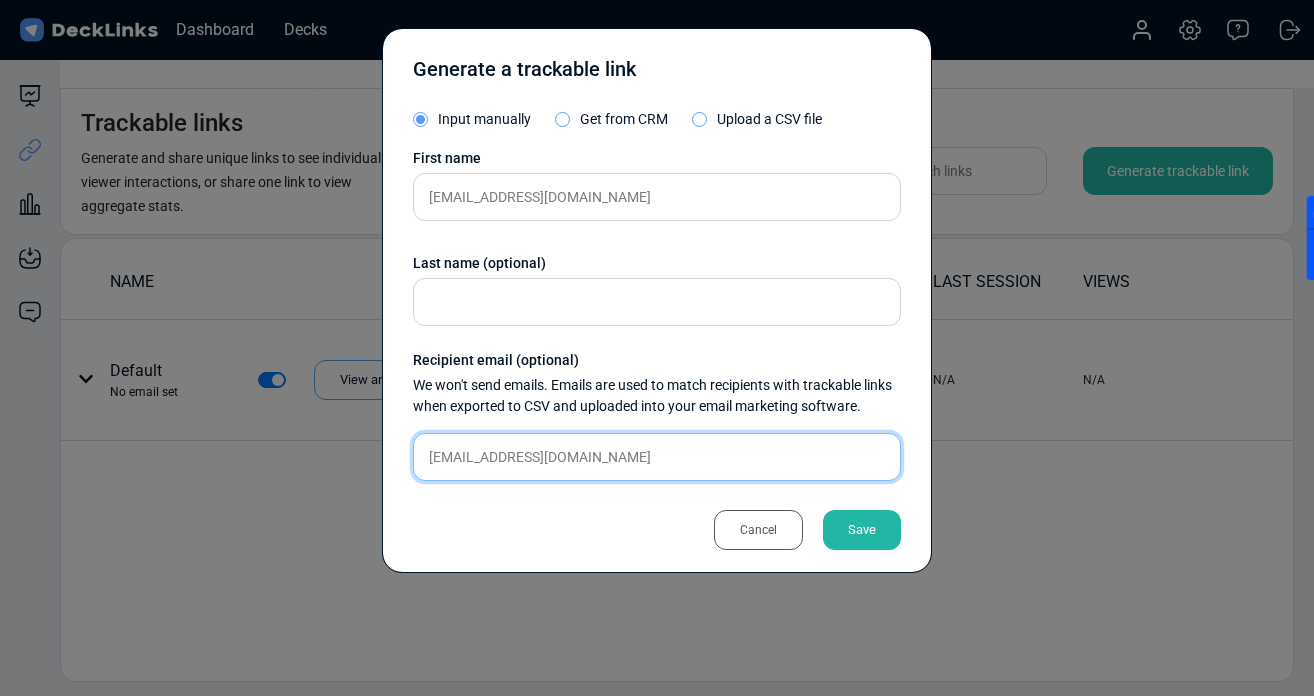 type on "[EMAIL_ADDRESS][DOMAIN_NAME]" 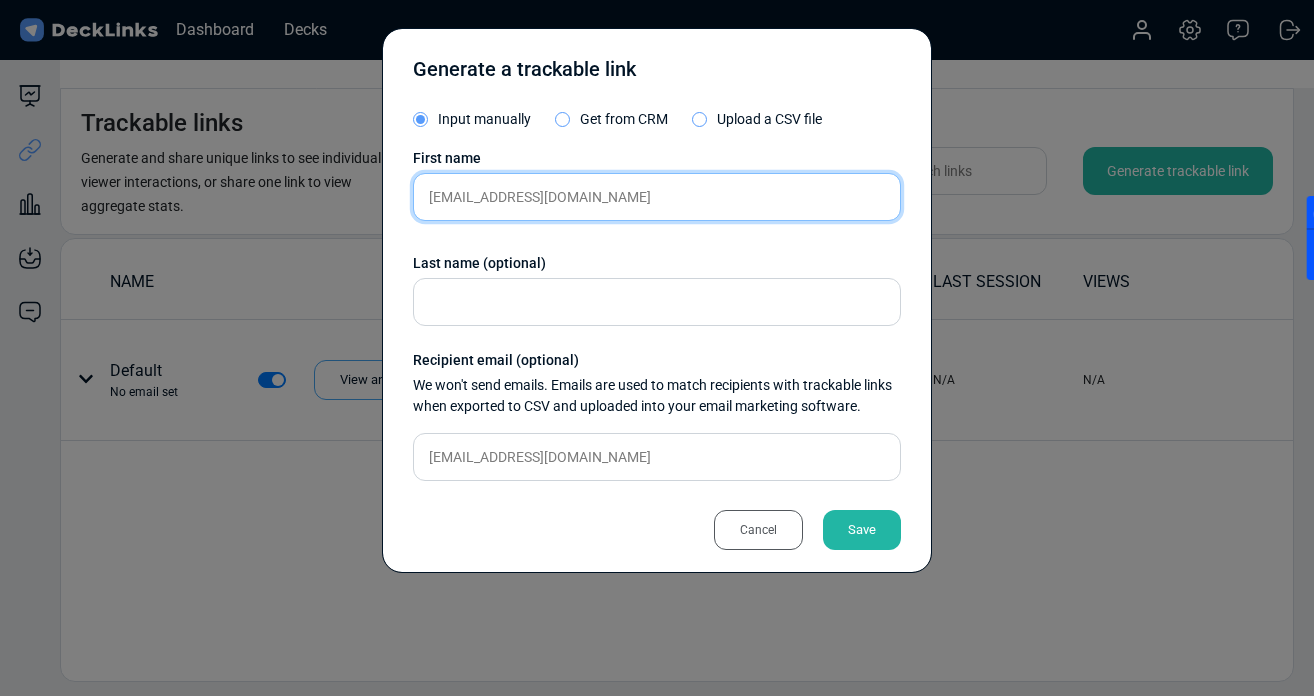 drag, startPoint x: 596, startPoint y: 203, endPoint x: 470, endPoint y: 201, distance: 126.01587 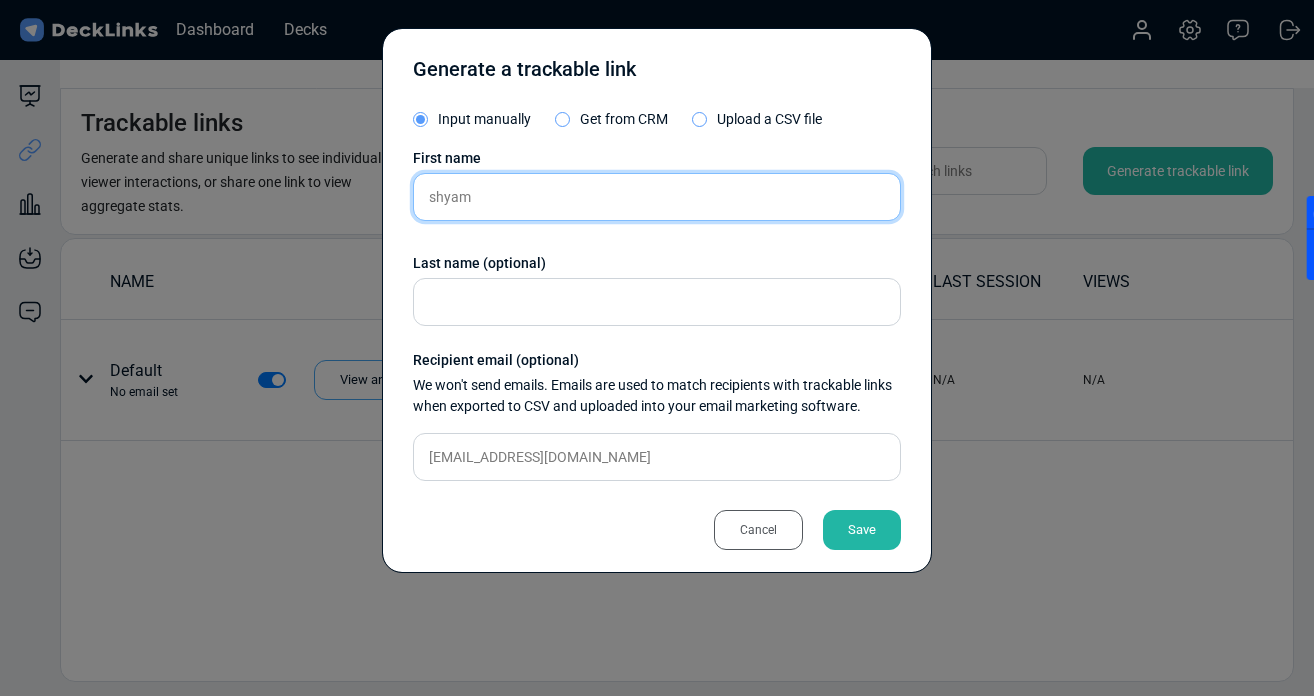 type on "shyam" 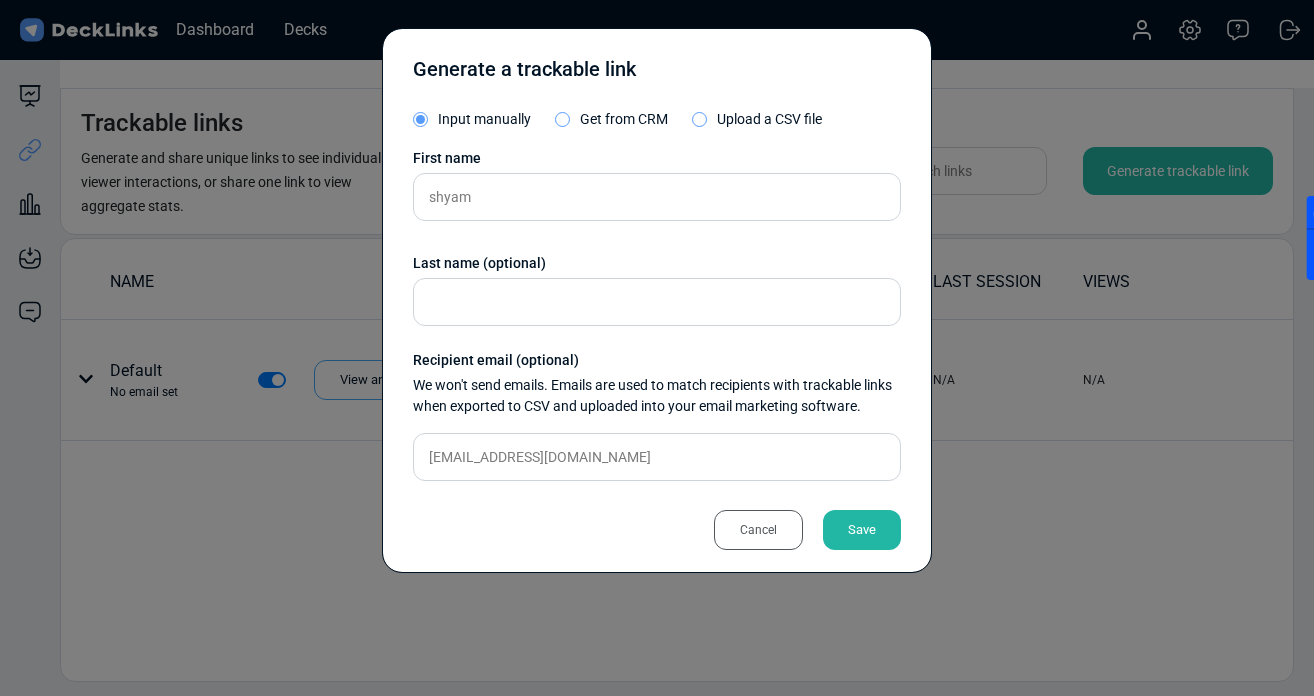 click on "Save" at bounding box center [862, 530] 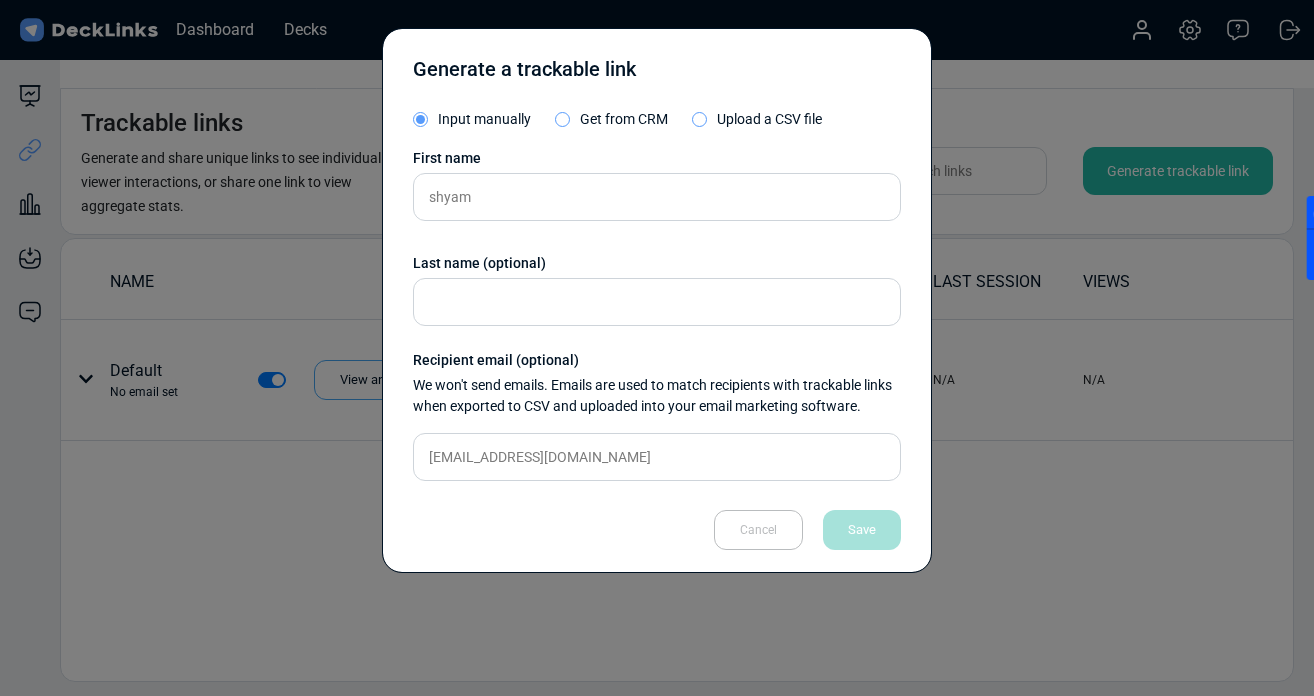 type 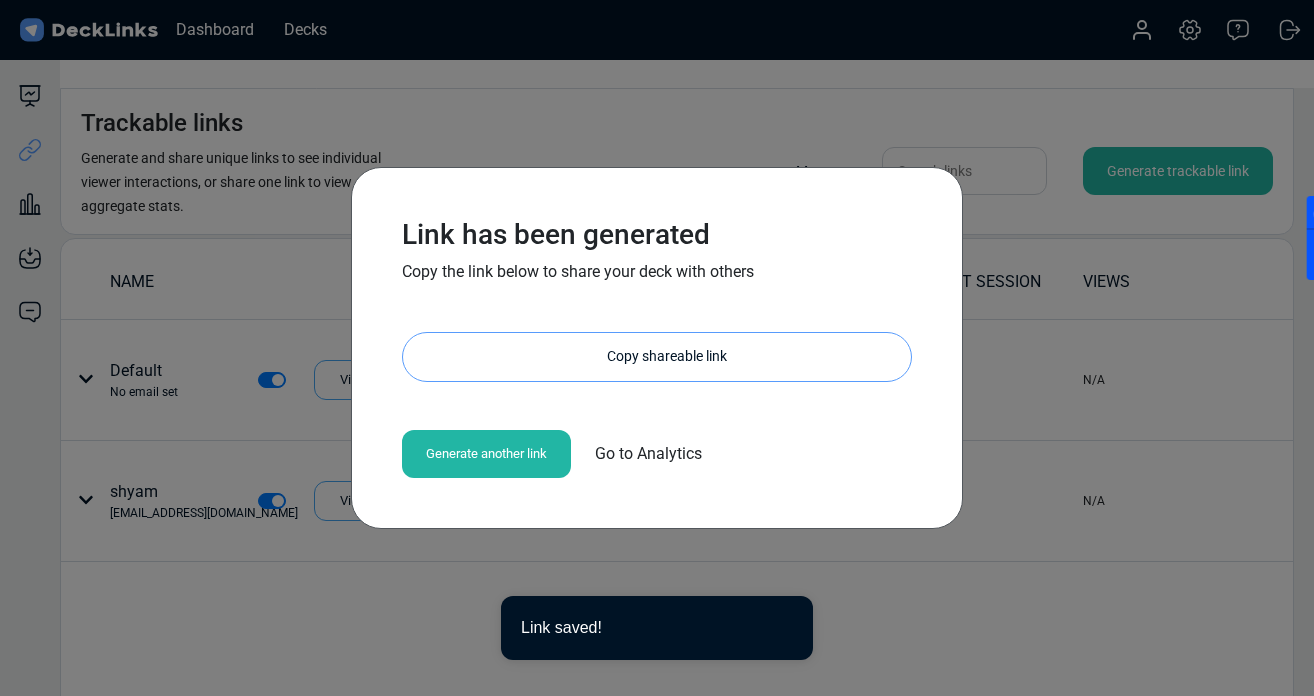 click on "Copy shareable link" at bounding box center [667, 357] 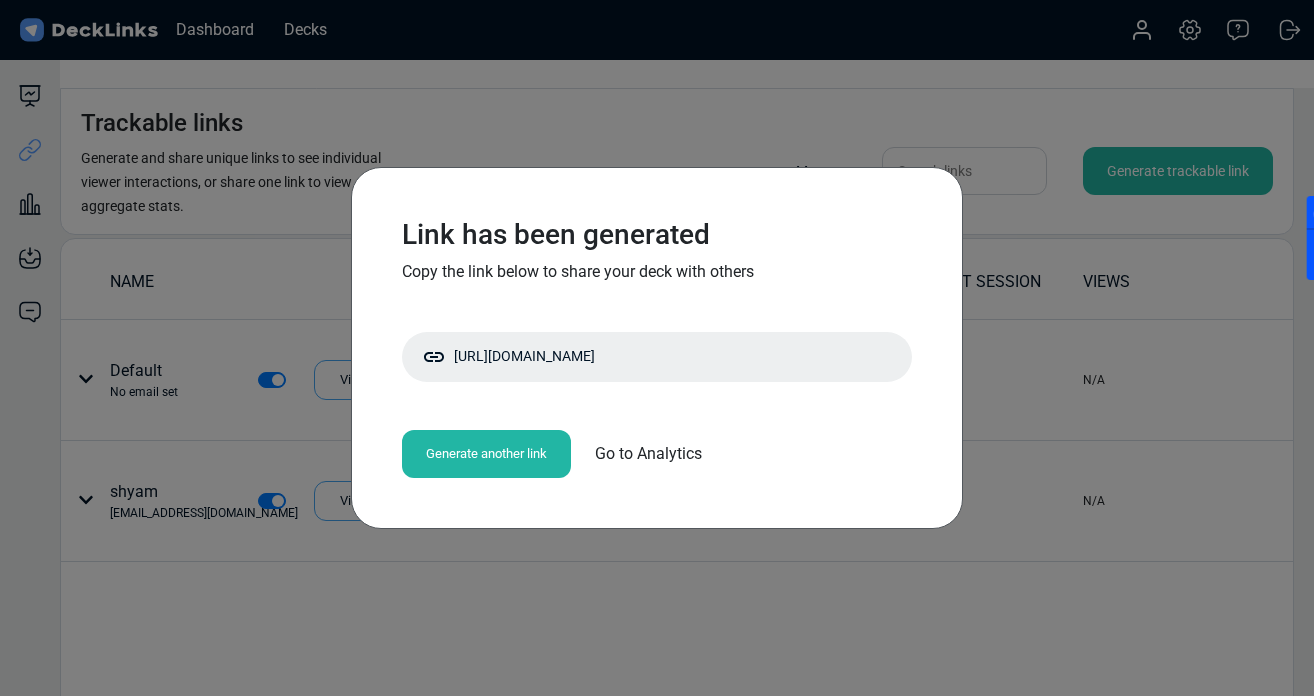 click on "Link has been generated Copy the link below to share your deck with others   [URL][DOMAIN_NAME] Copy shareable link Generate another link Go to Analytics" at bounding box center [657, 348] 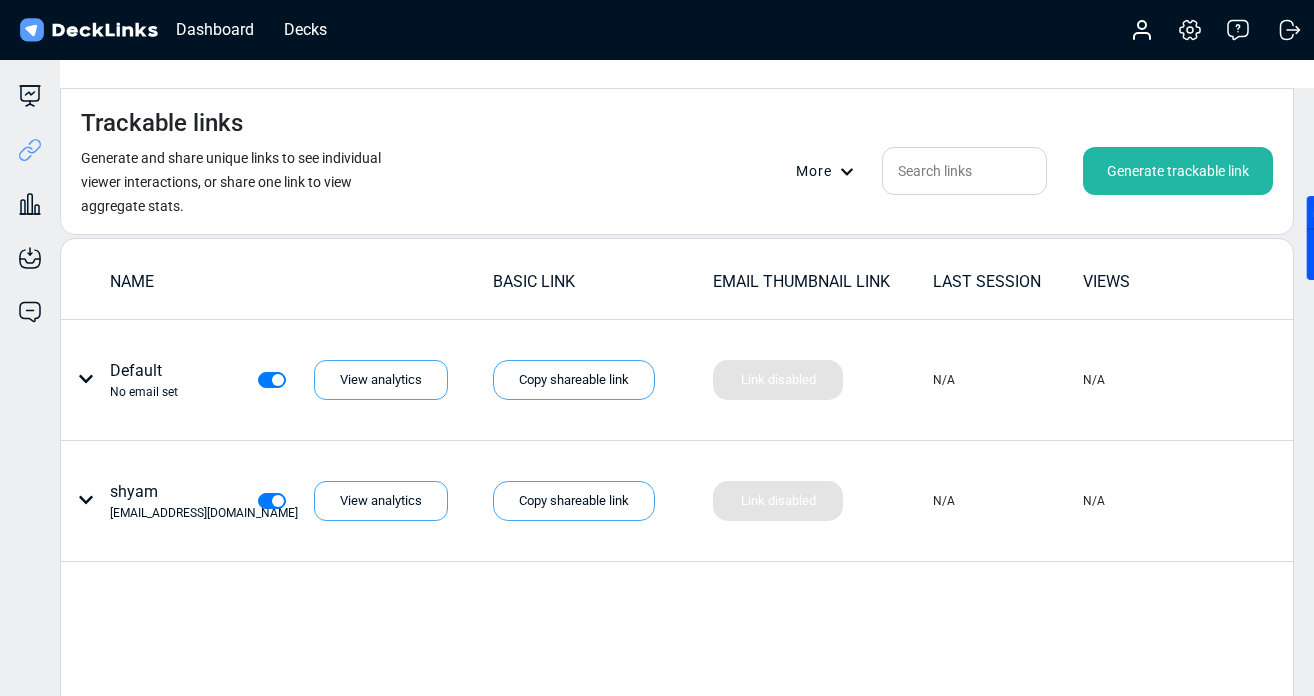 click on "Generate trackable link" at bounding box center (1178, 171) 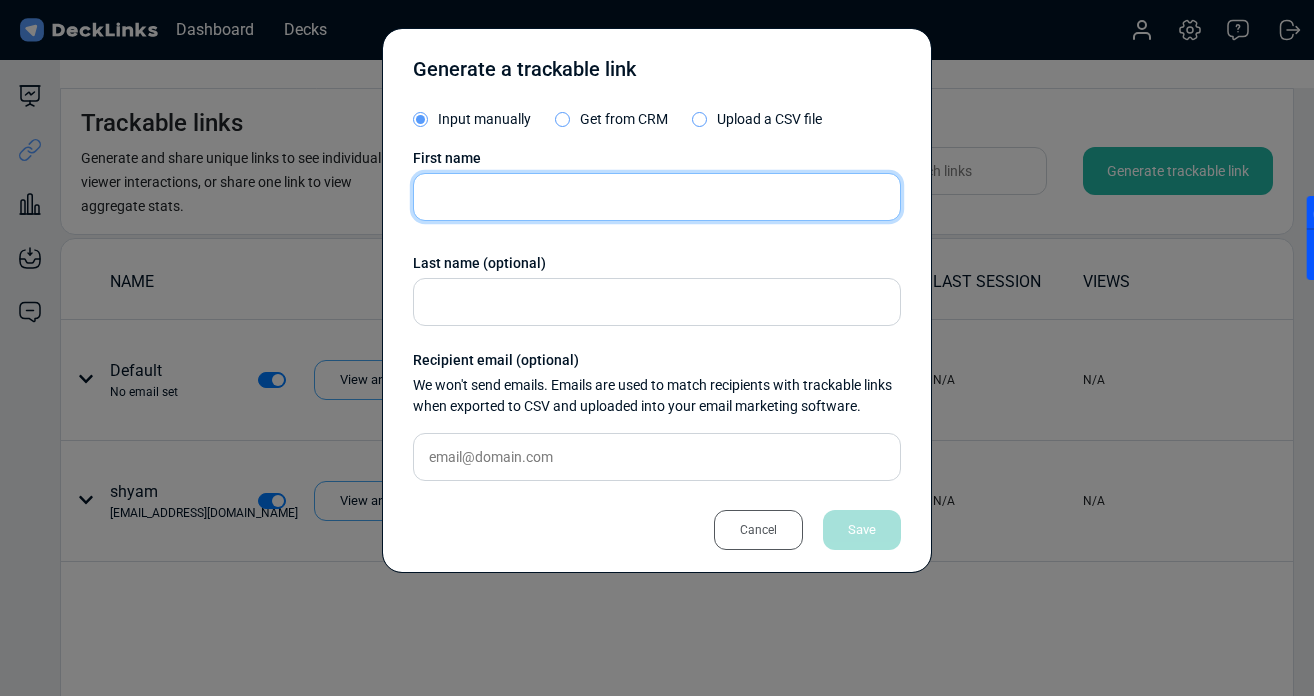 click at bounding box center [657, 197] 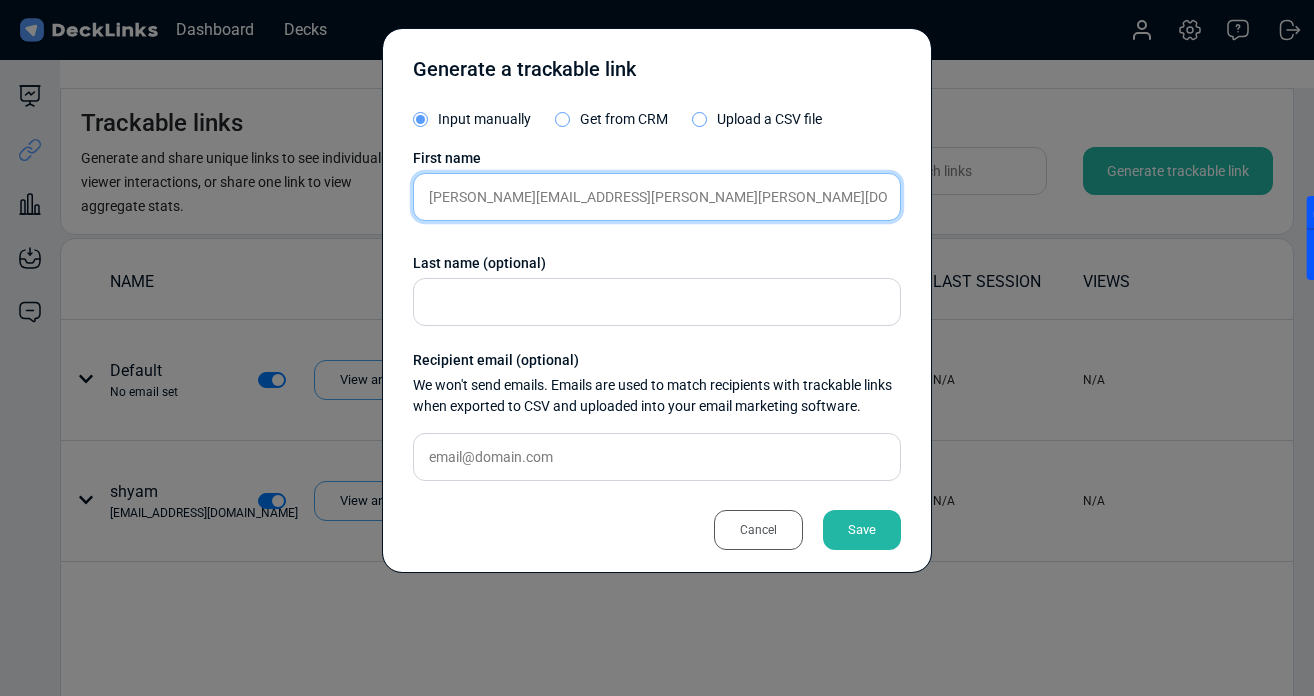 type on "[PERSON_NAME][EMAIL_ADDRESS][PERSON_NAME][PERSON_NAME][DOMAIN_NAME]" 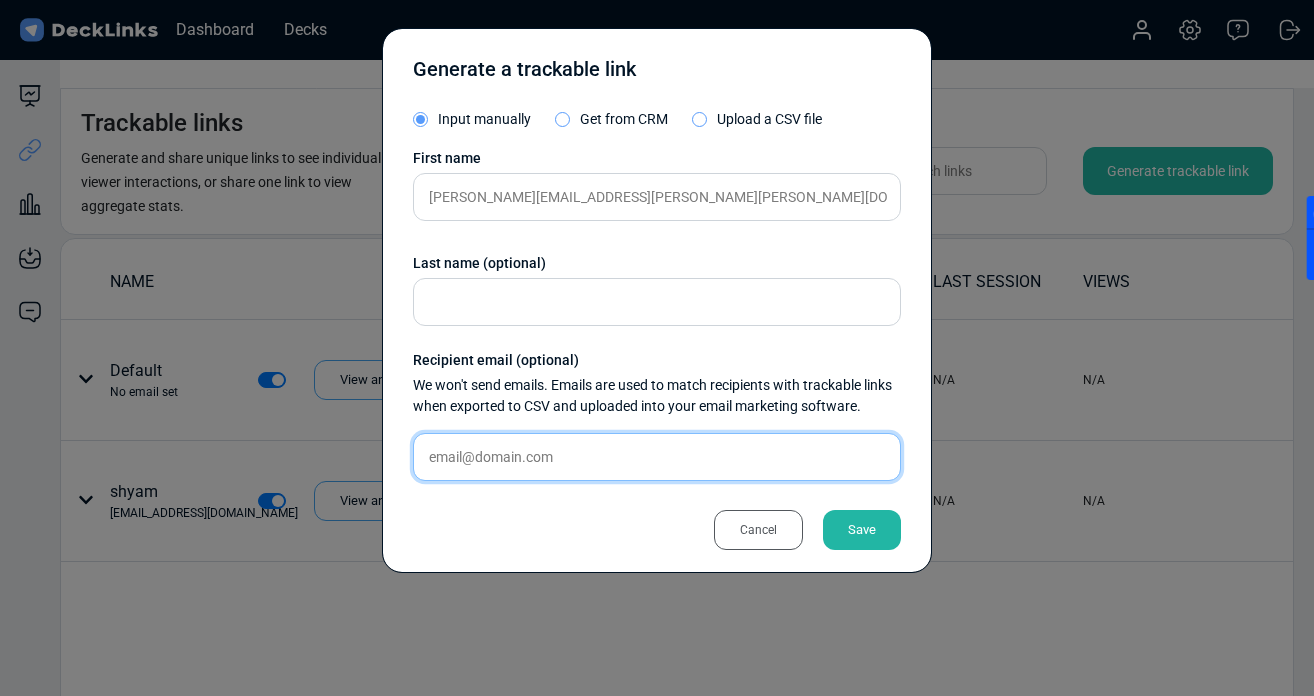 click at bounding box center (657, 457) 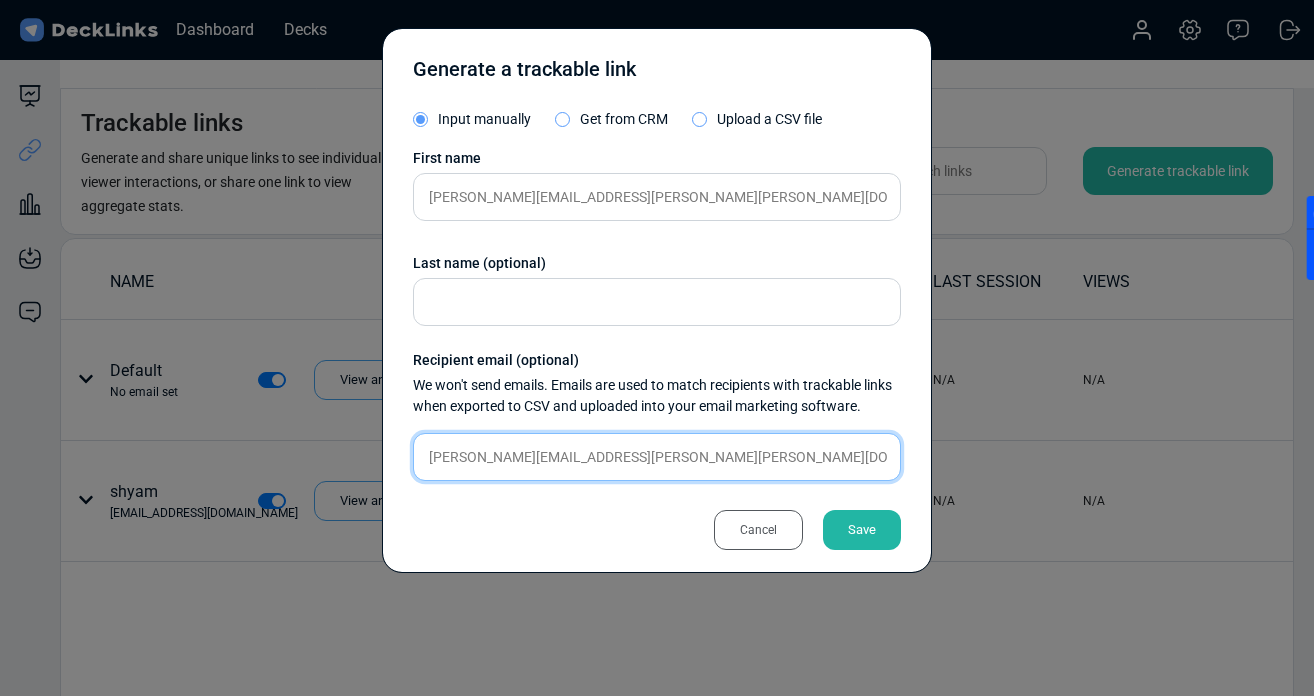 type on "[PERSON_NAME][EMAIL_ADDRESS][PERSON_NAME][PERSON_NAME][DOMAIN_NAME]" 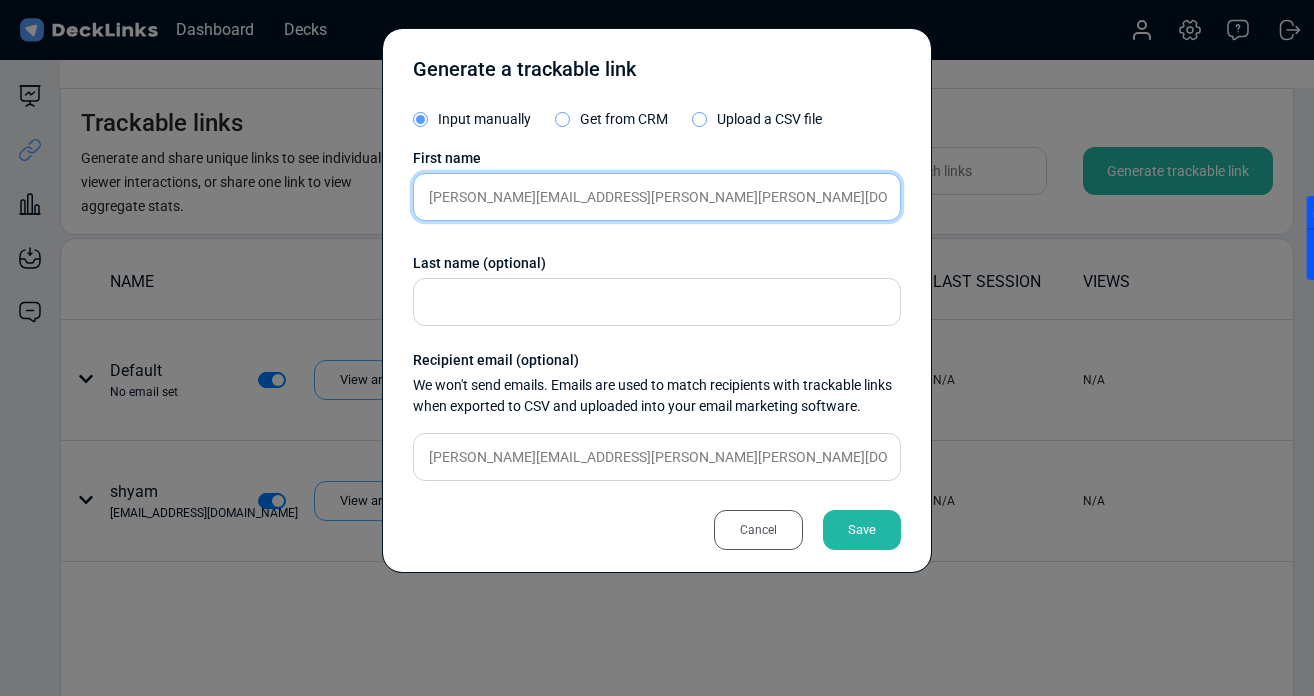 drag, startPoint x: 477, startPoint y: 199, endPoint x: 719, endPoint y: 198, distance: 242.00206 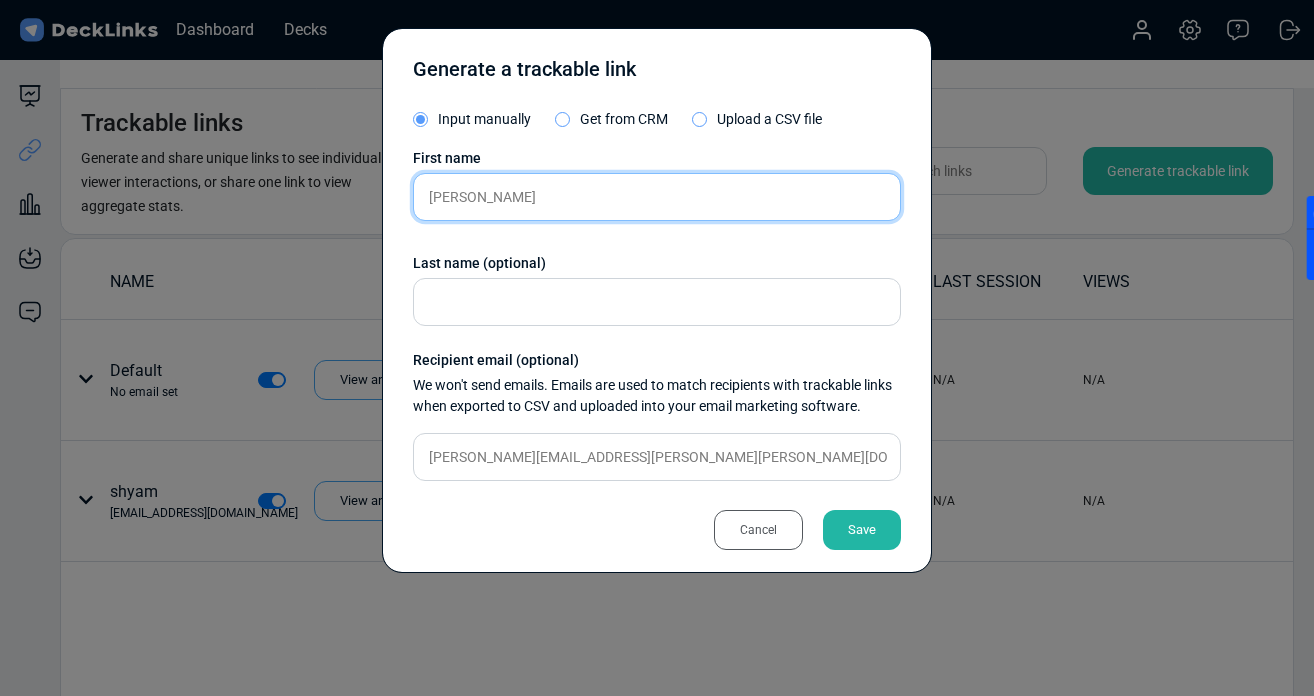 type on "[PERSON_NAME]" 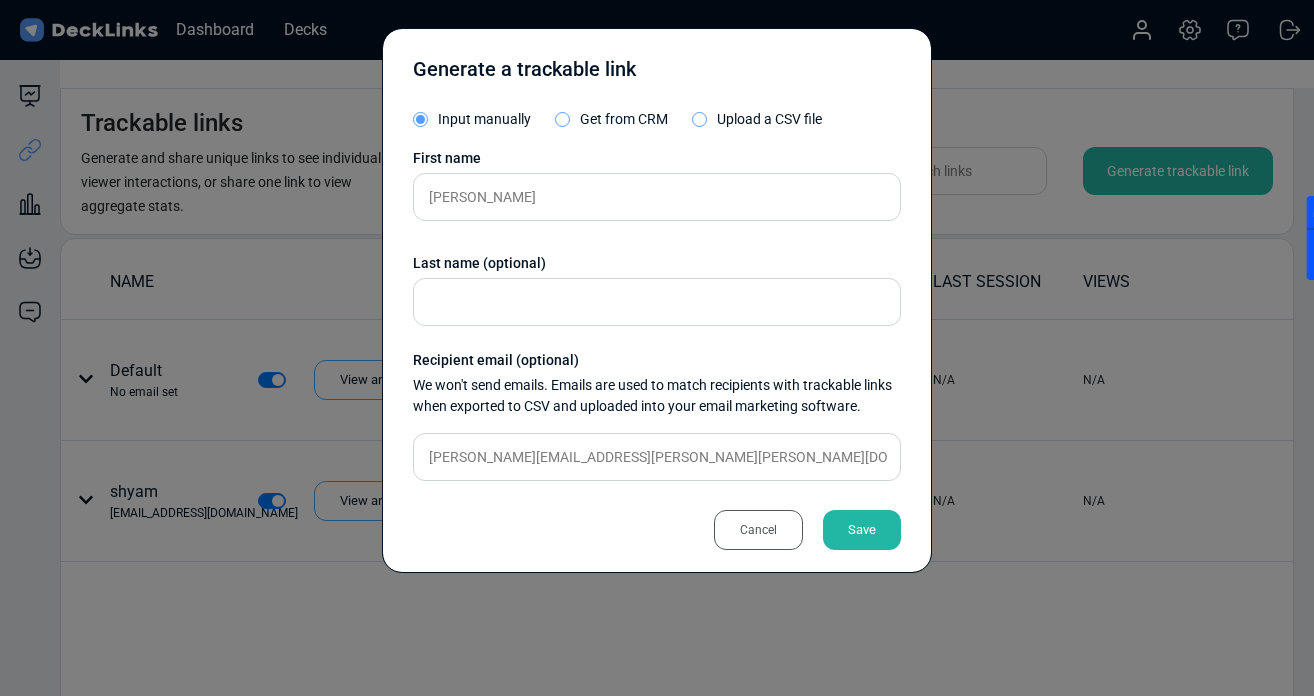 click on "Save" at bounding box center [862, 530] 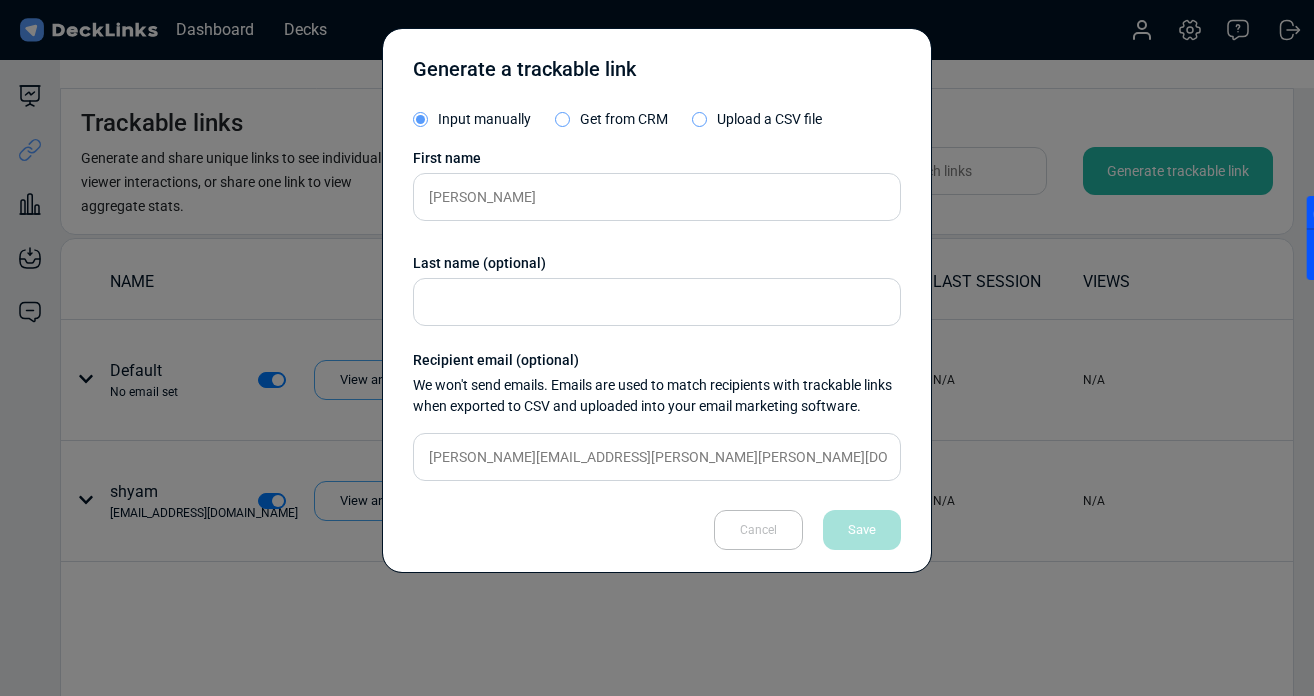 type 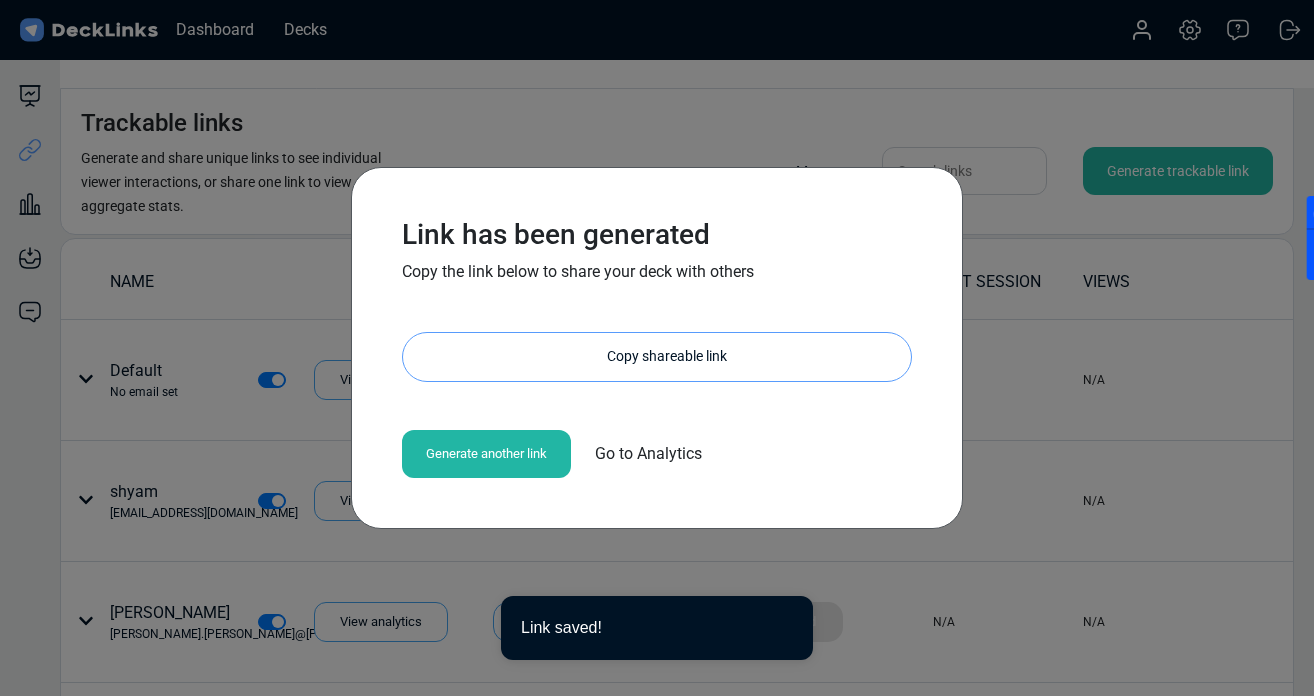 click on "Copy shareable link" at bounding box center [667, 357] 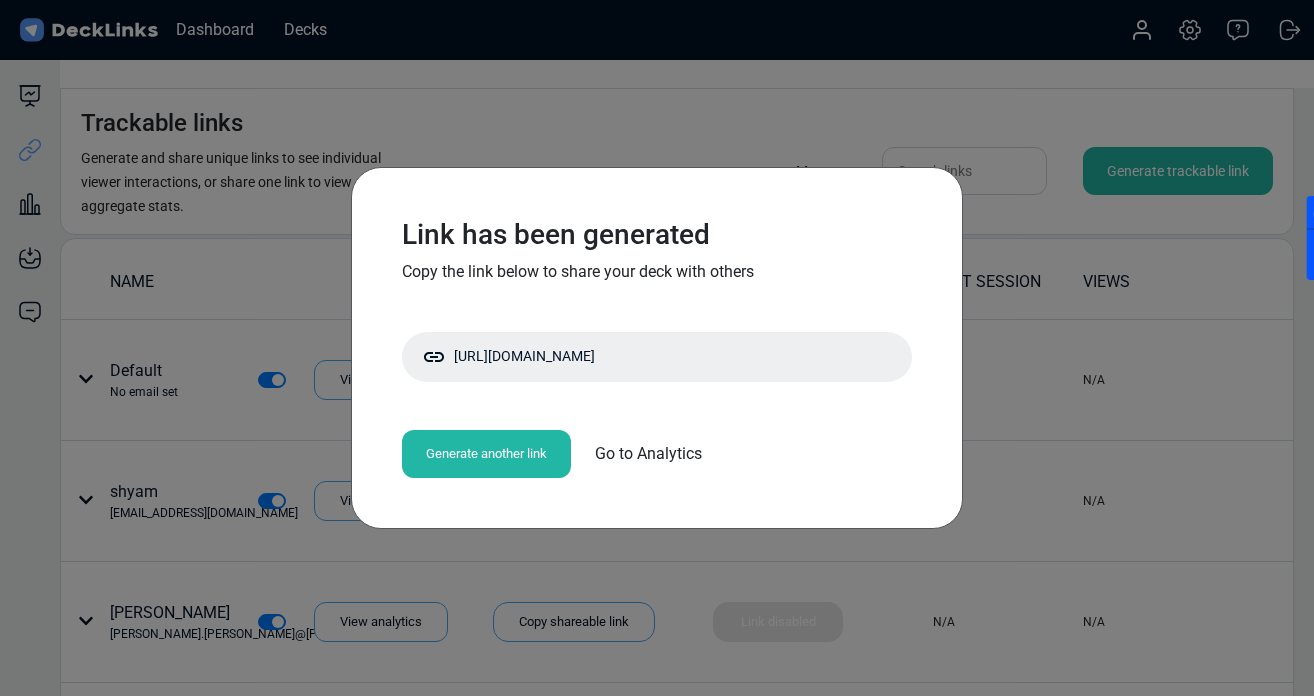 click on "Link has been generated Copy the link below to share your deck with others   [URL][DOMAIN_NAME] Copy shareable link Generate another link Go to Analytics" at bounding box center (657, 348) 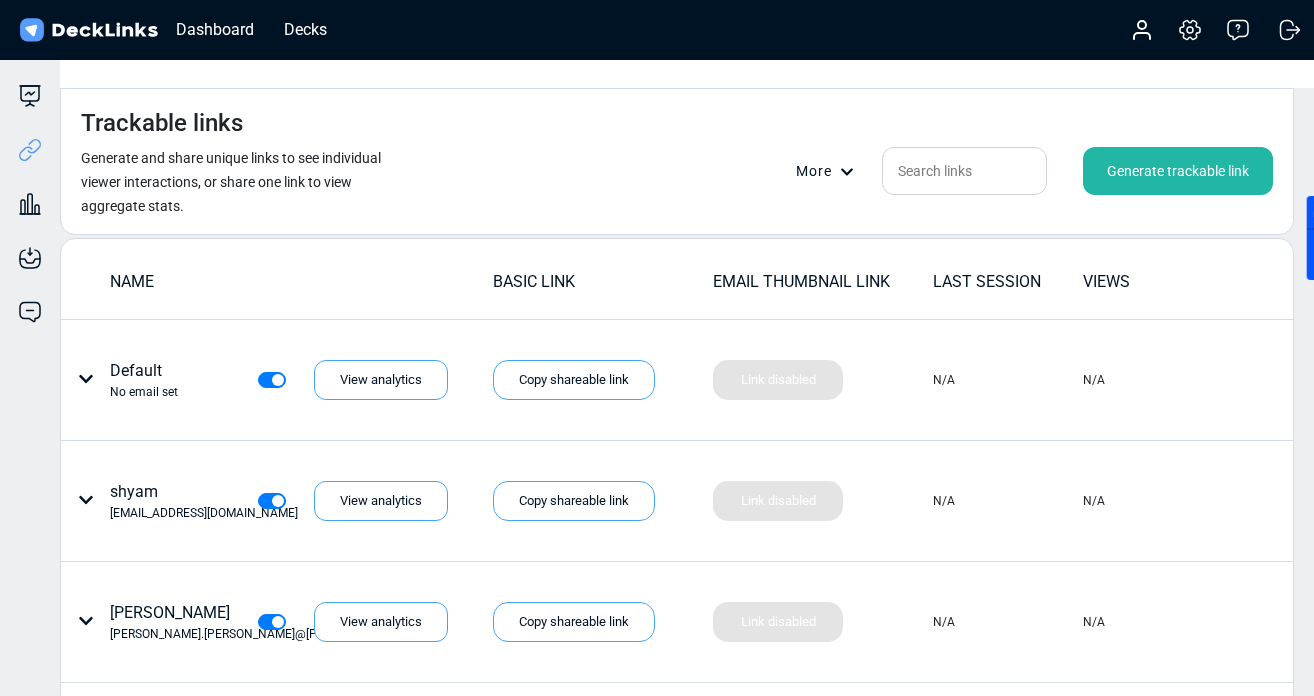 click on "Trackable links Generate and share unique links to see individual viewer interactions, or share one link to view aggregate stats. More Generate trackable link" at bounding box center [677, 161] 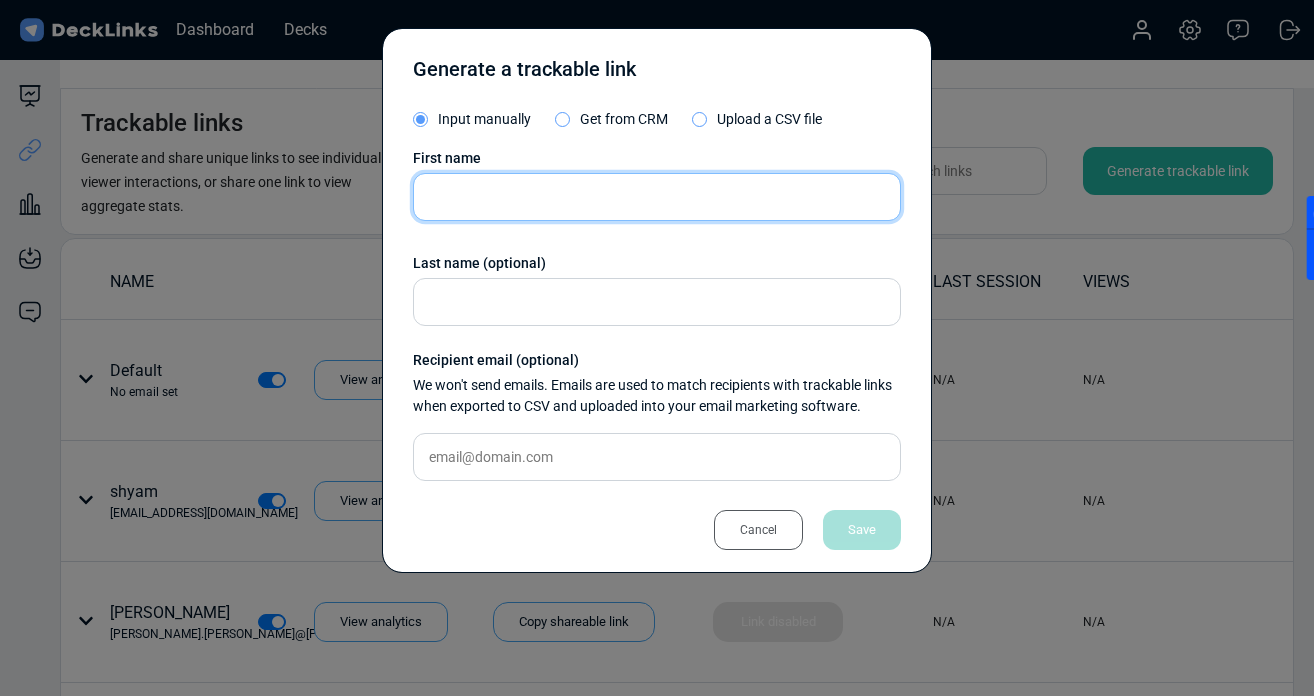 click at bounding box center [657, 197] 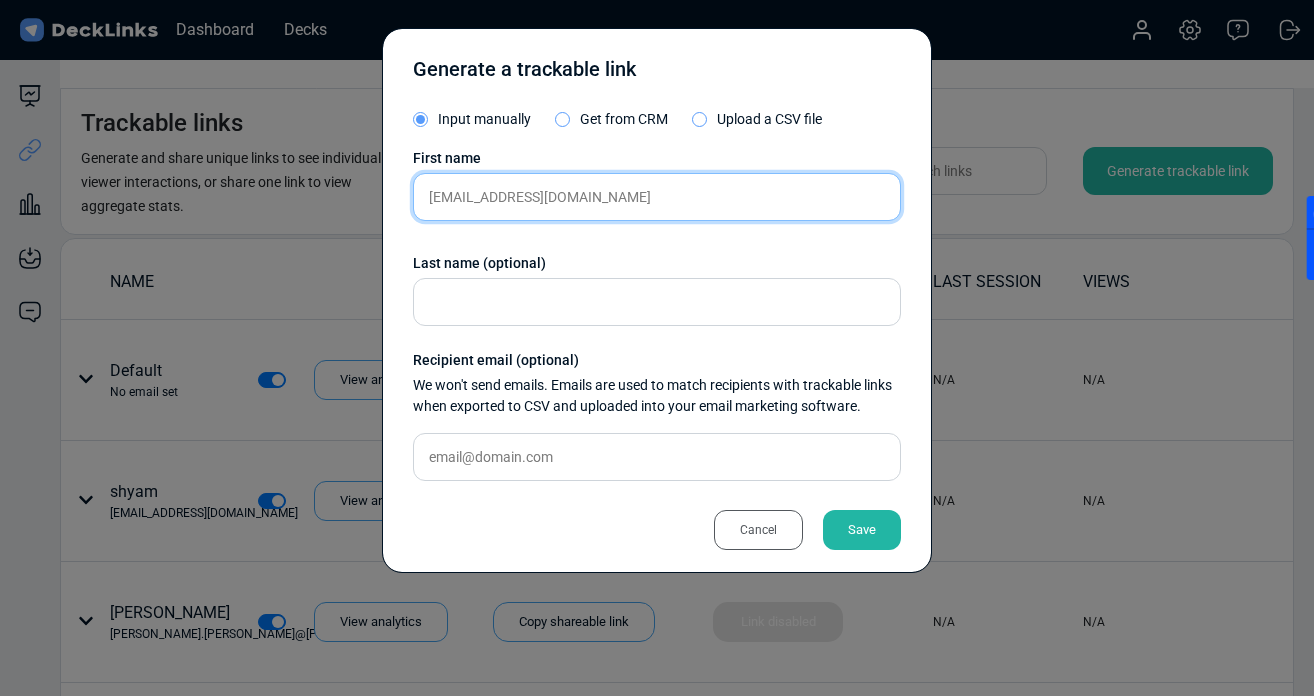 type on "[EMAIL_ADDRESS][DOMAIN_NAME]" 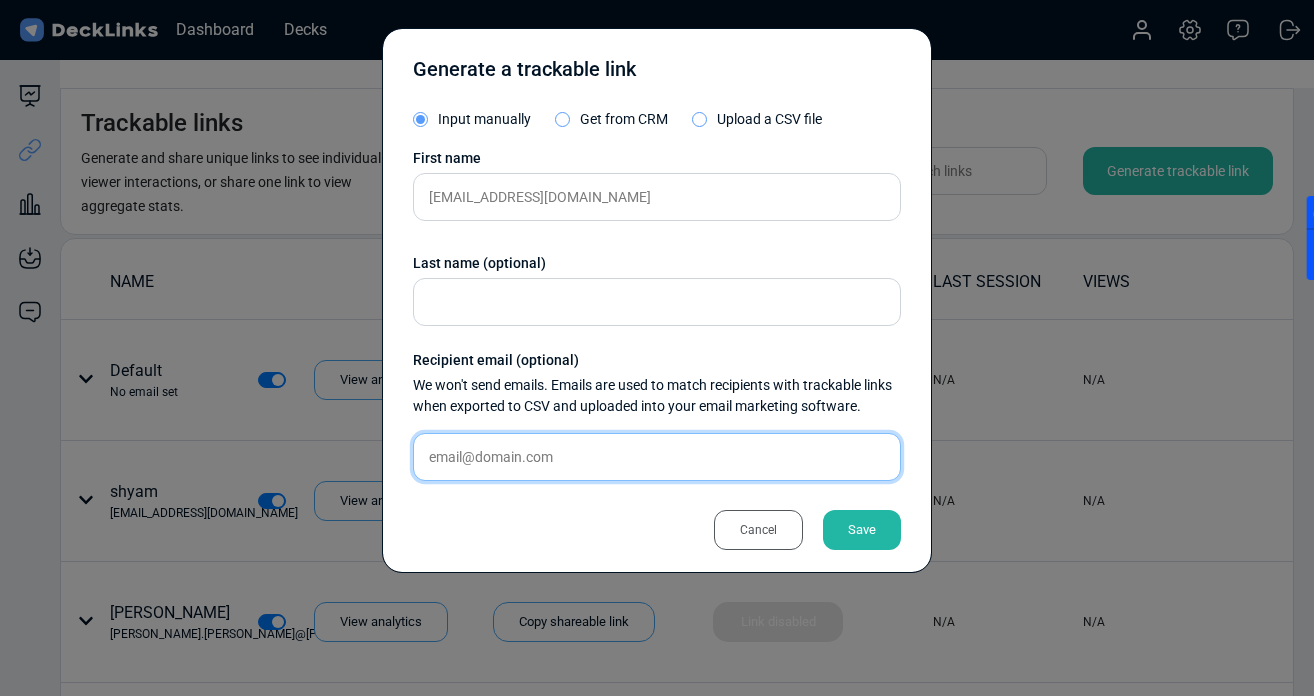 click at bounding box center (657, 457) 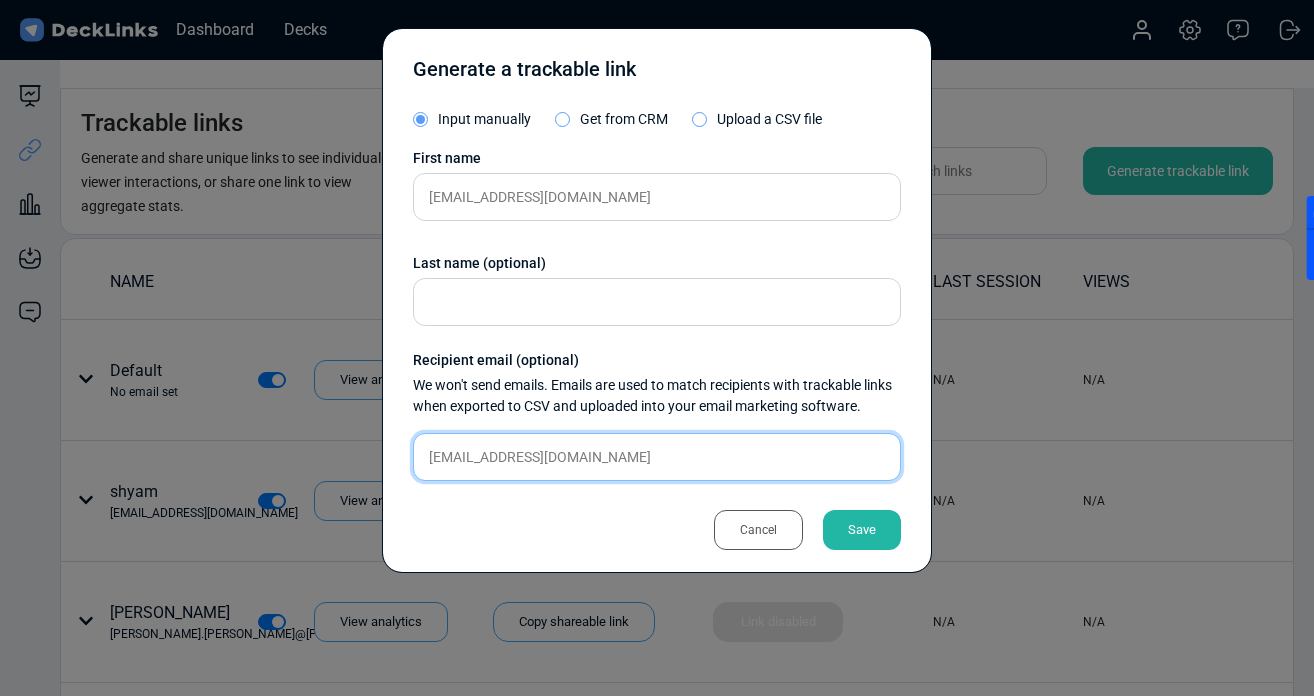 type on "[EMAIL_ADDRESS][DOMAIN_NAME]" 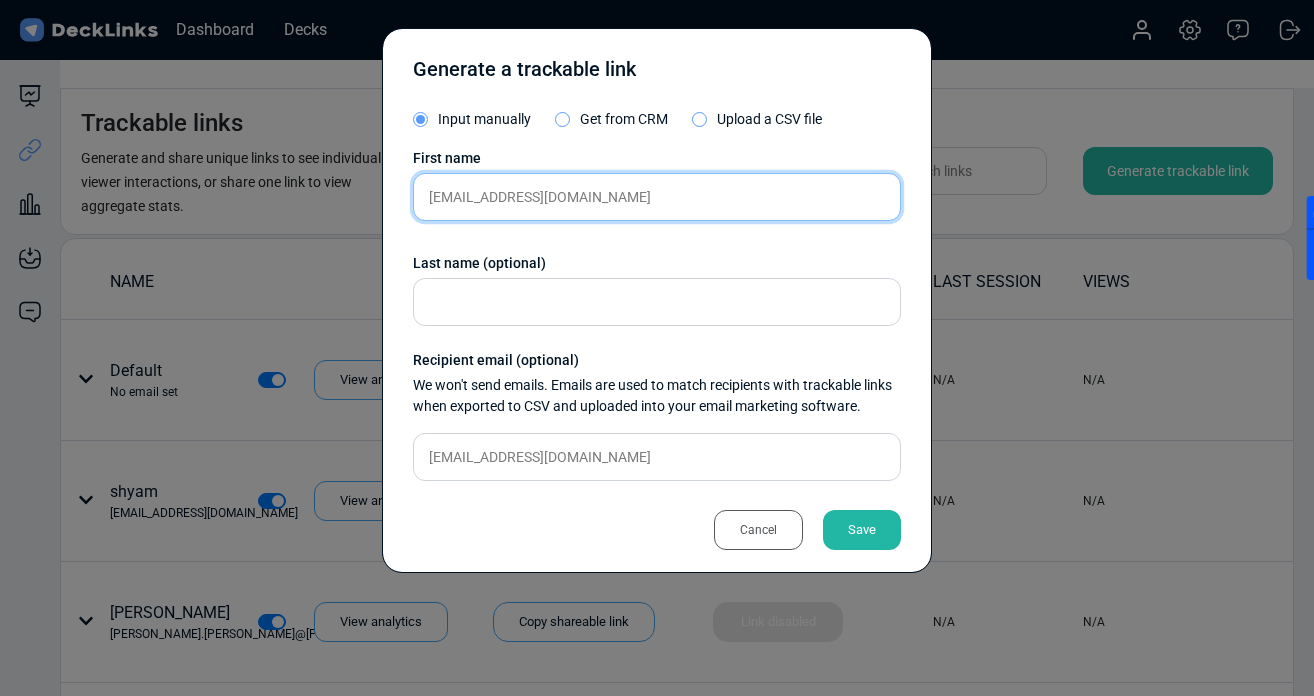 drag, startPoint x: 461, startPoint y: 195, endPoint x: 684, endPoint y: 200, distance: 223.05605 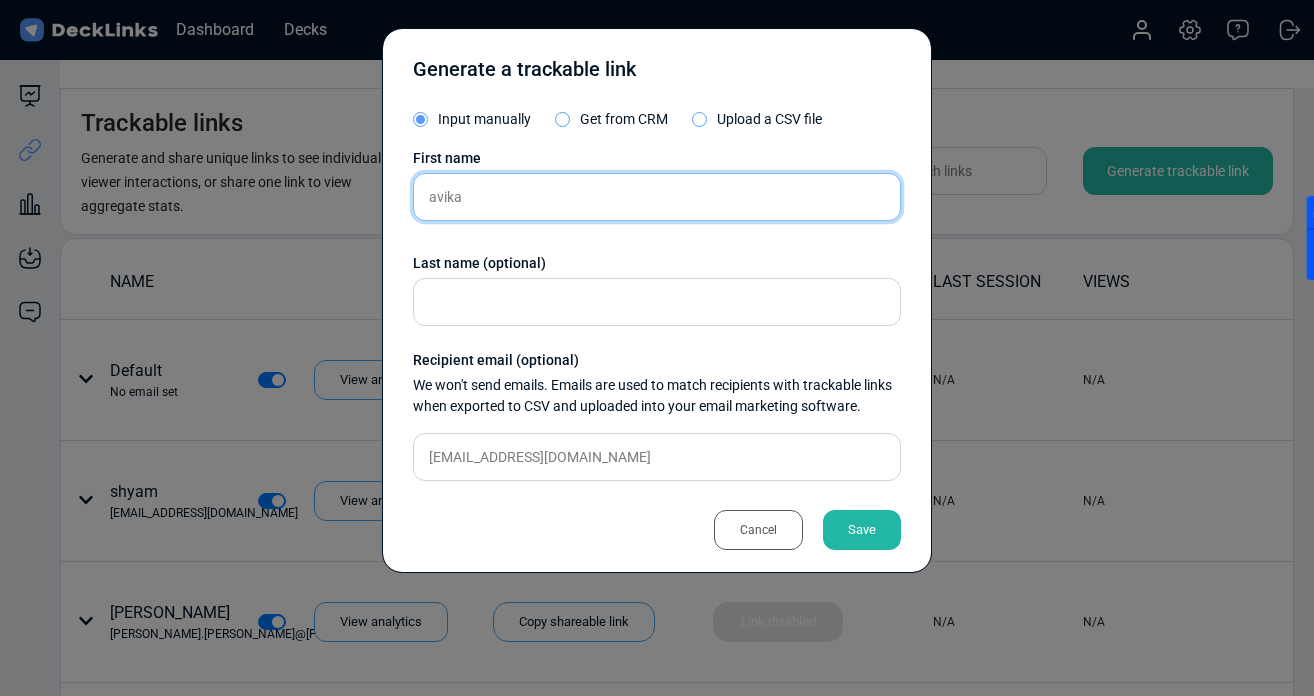 type on "avika" 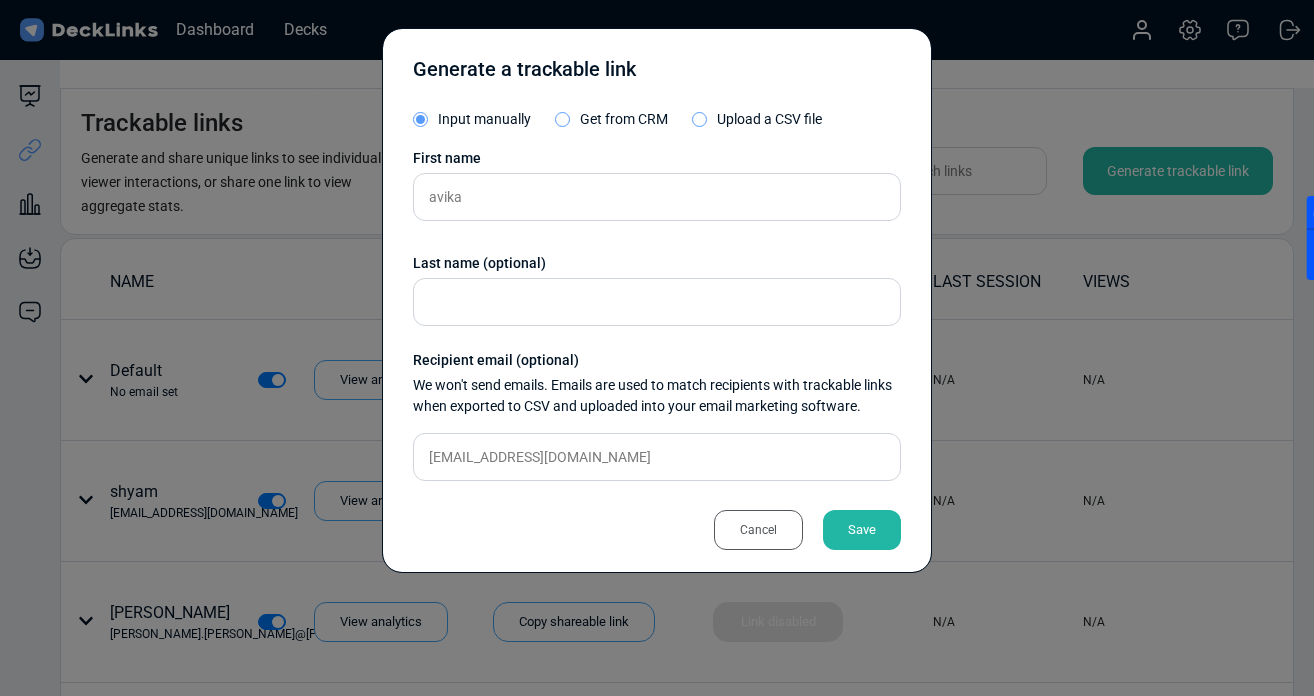 click on "Save" at bounding box center [862, 530] 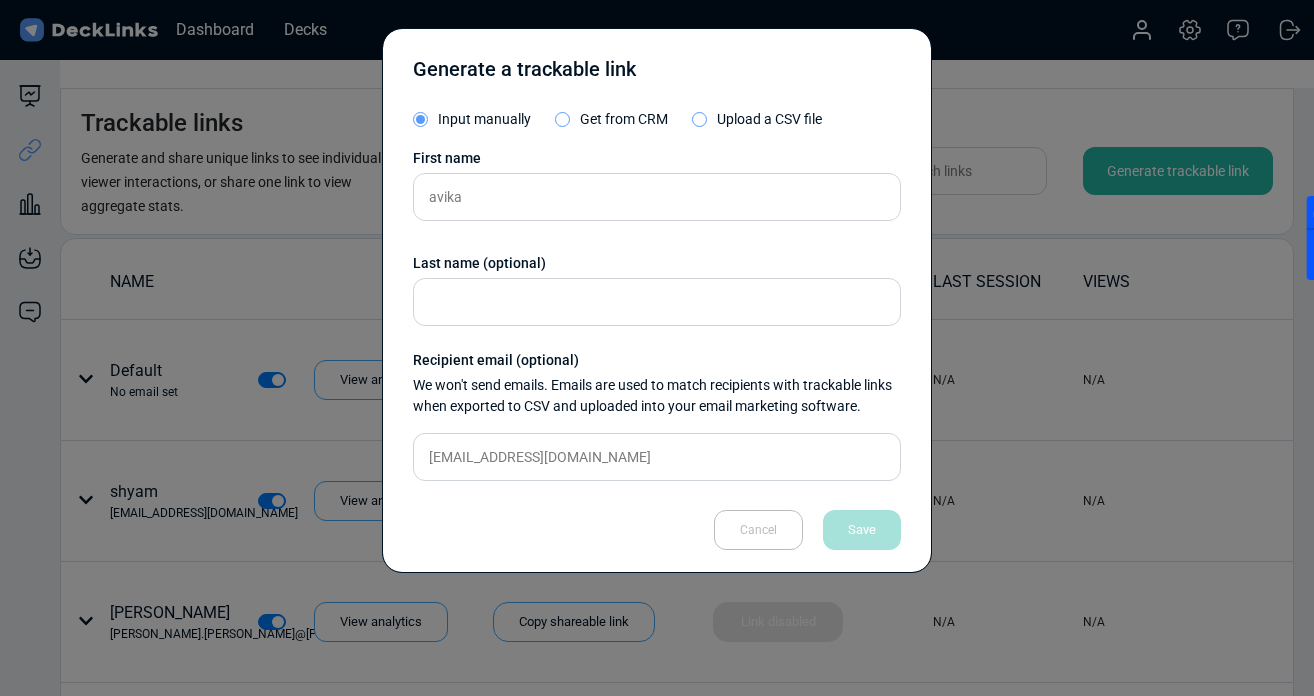type 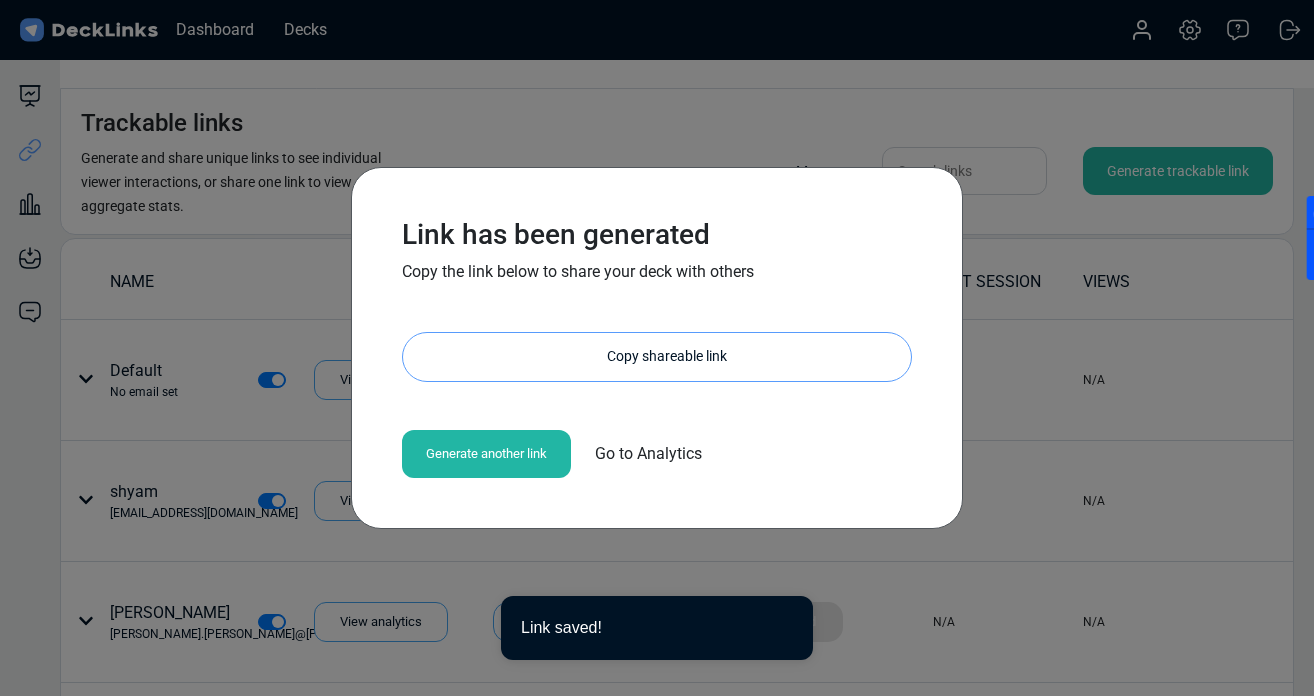 click on "Copy shareable link" at bounding box center (667, 357) 